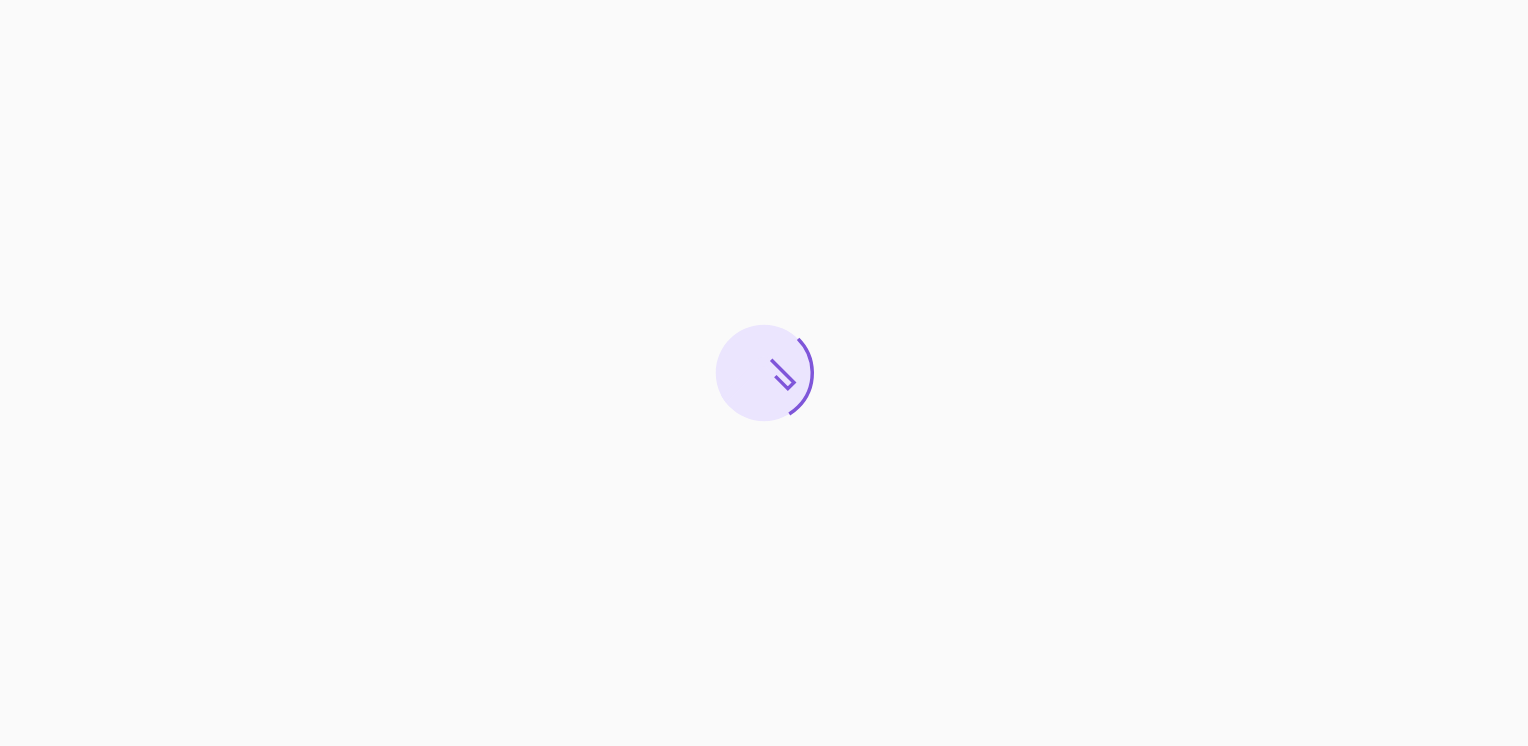scroll, scrollTop: 0, scrollLeft: 0, axis: both 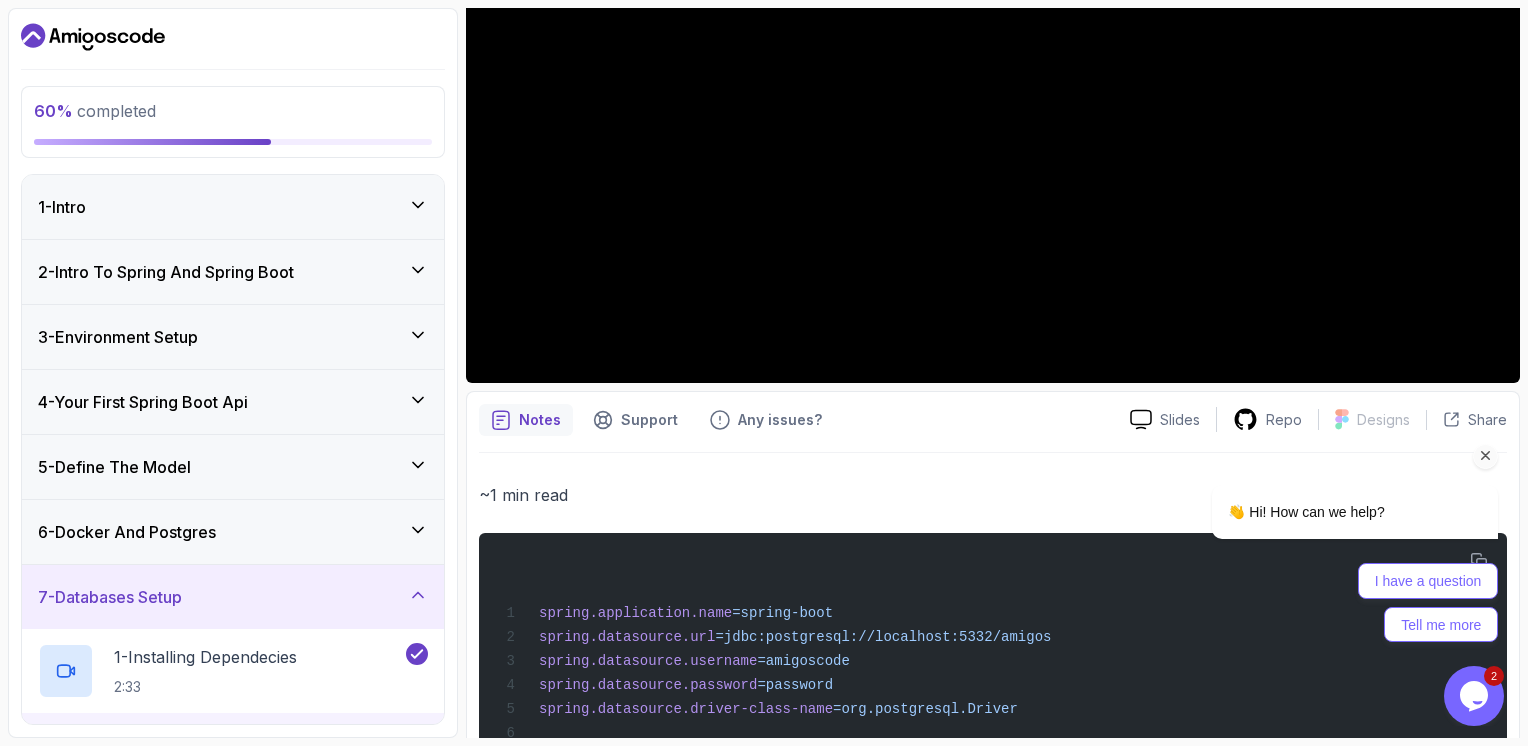 click on "👋 Hi! How can we help? I have a question Tell me more" at bounding box center (1328, 488) 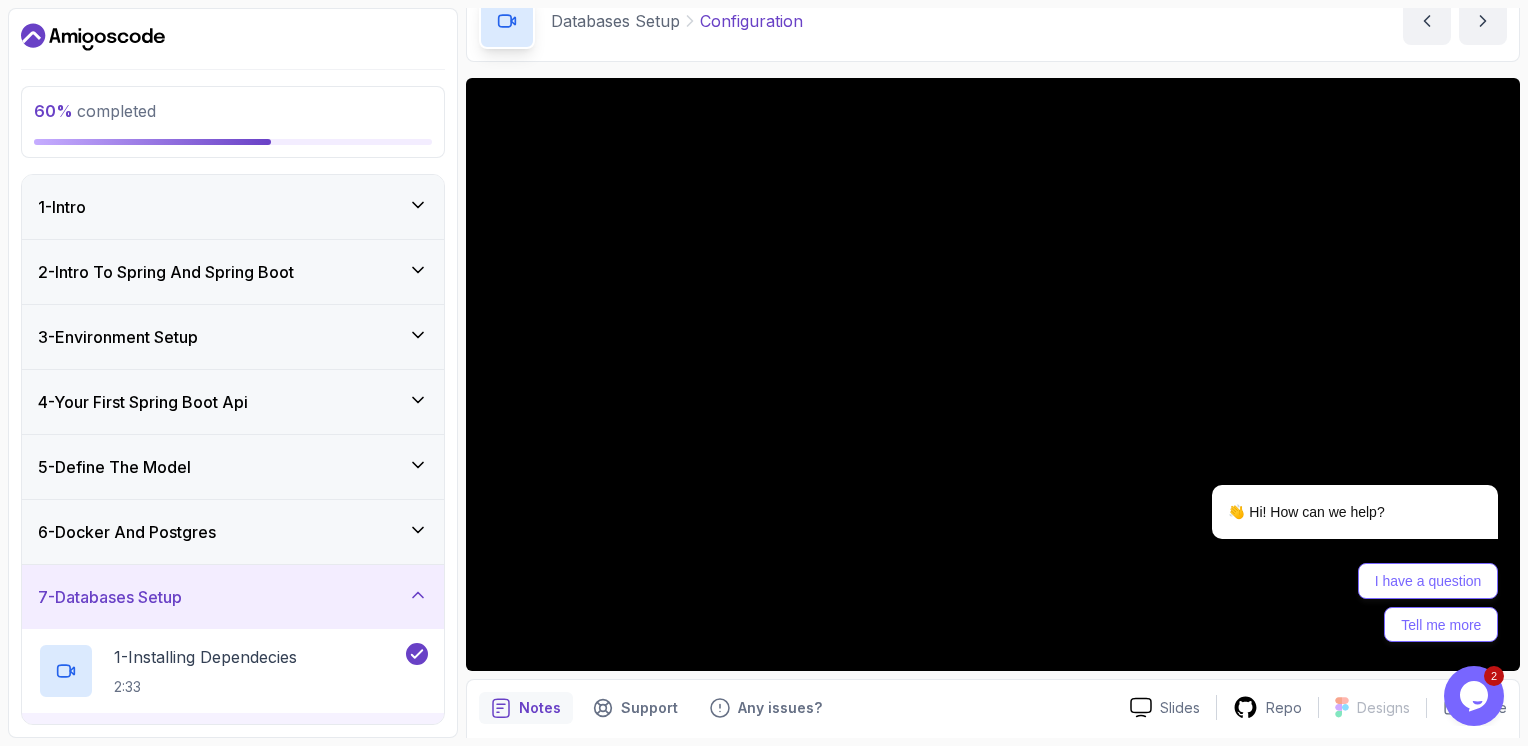 scroll, scrollTop: 0, scrollLeft: 0, axis: both 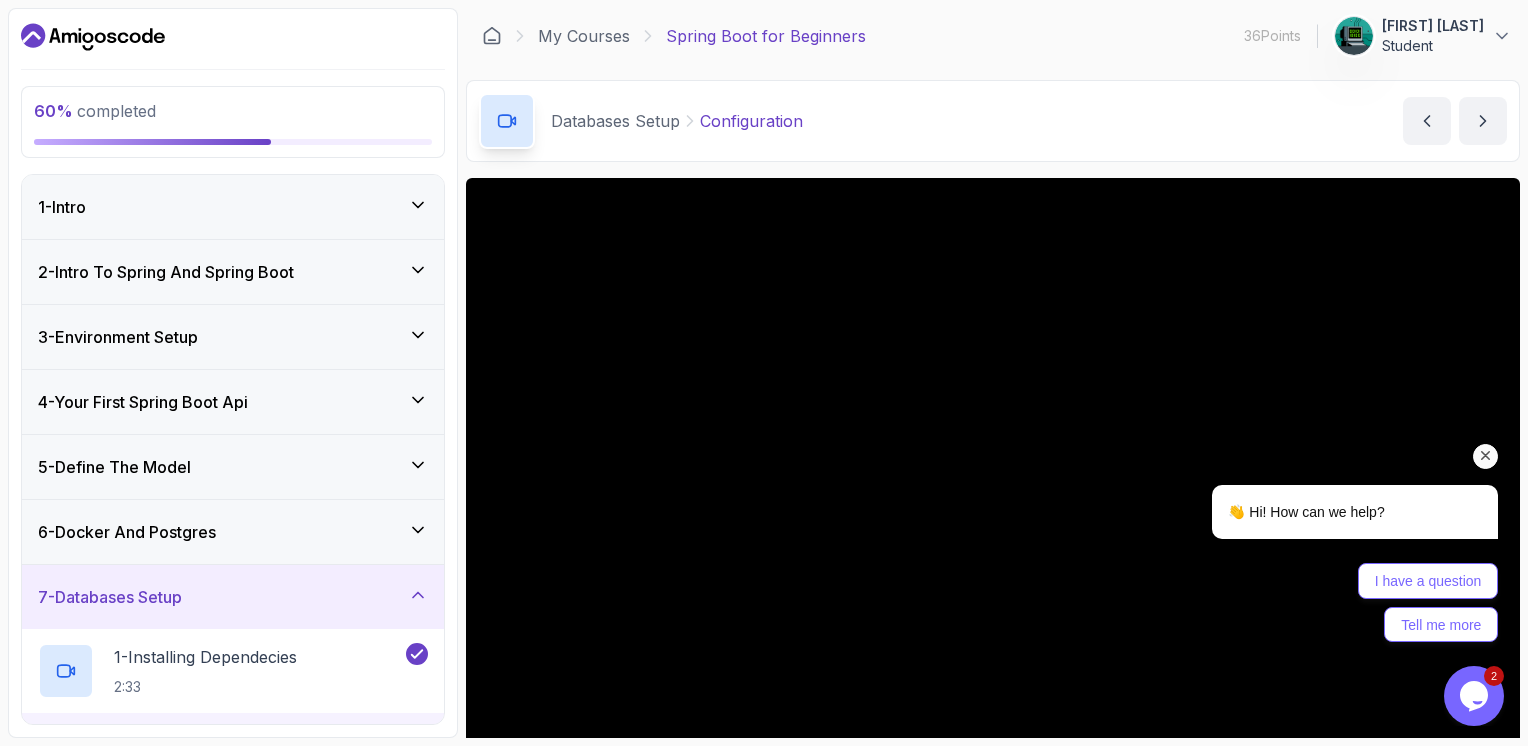 click at bounding box center [1486, 456] 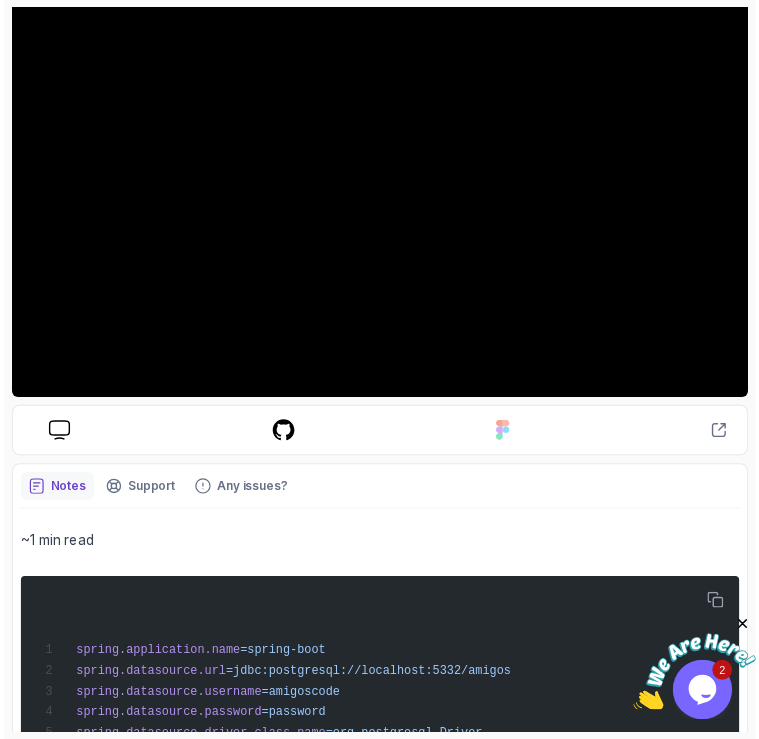 scroll, scrollTop: 272, scrollLeft: 0, axis: vertical 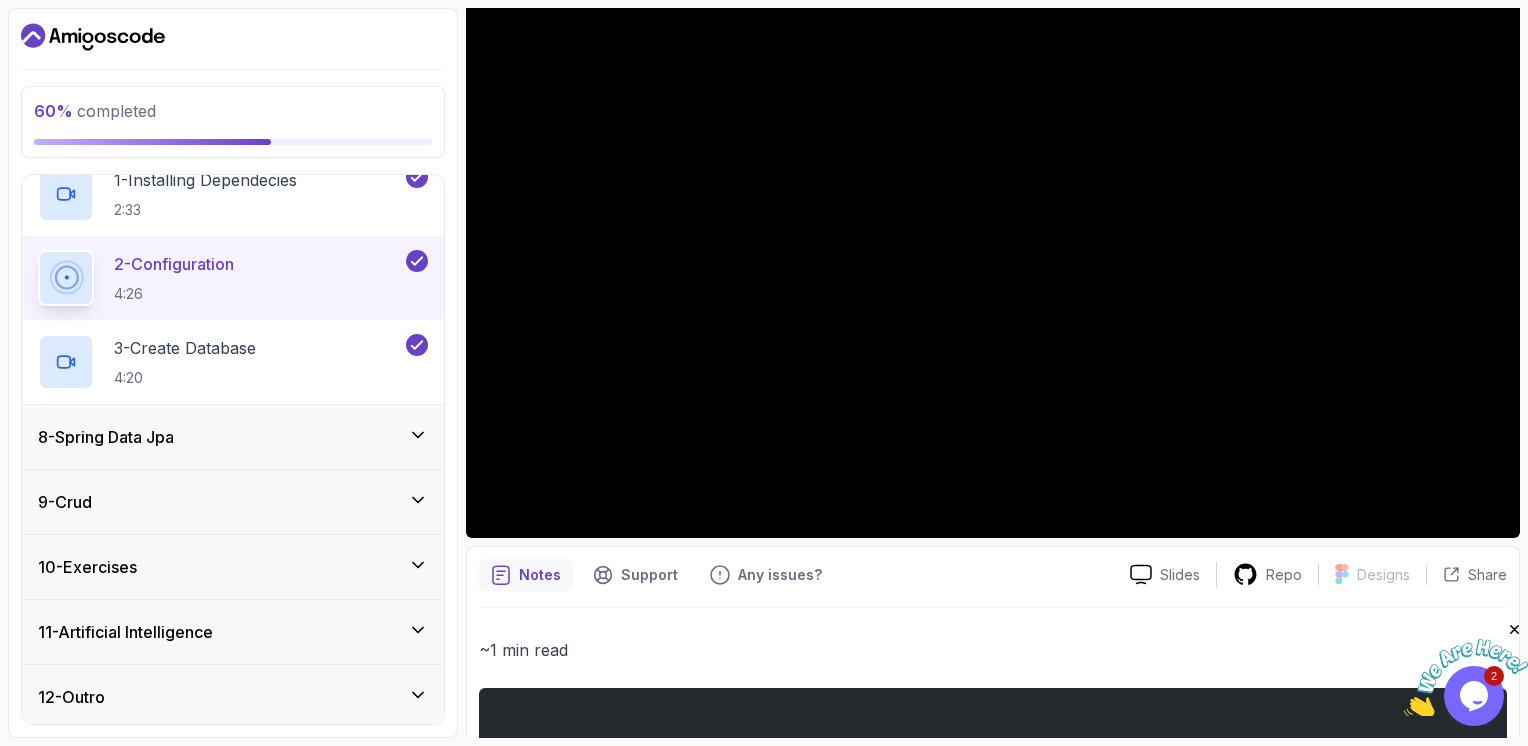 click on "8  -  Spring Data Jpa" at bounding box center [233, 437] 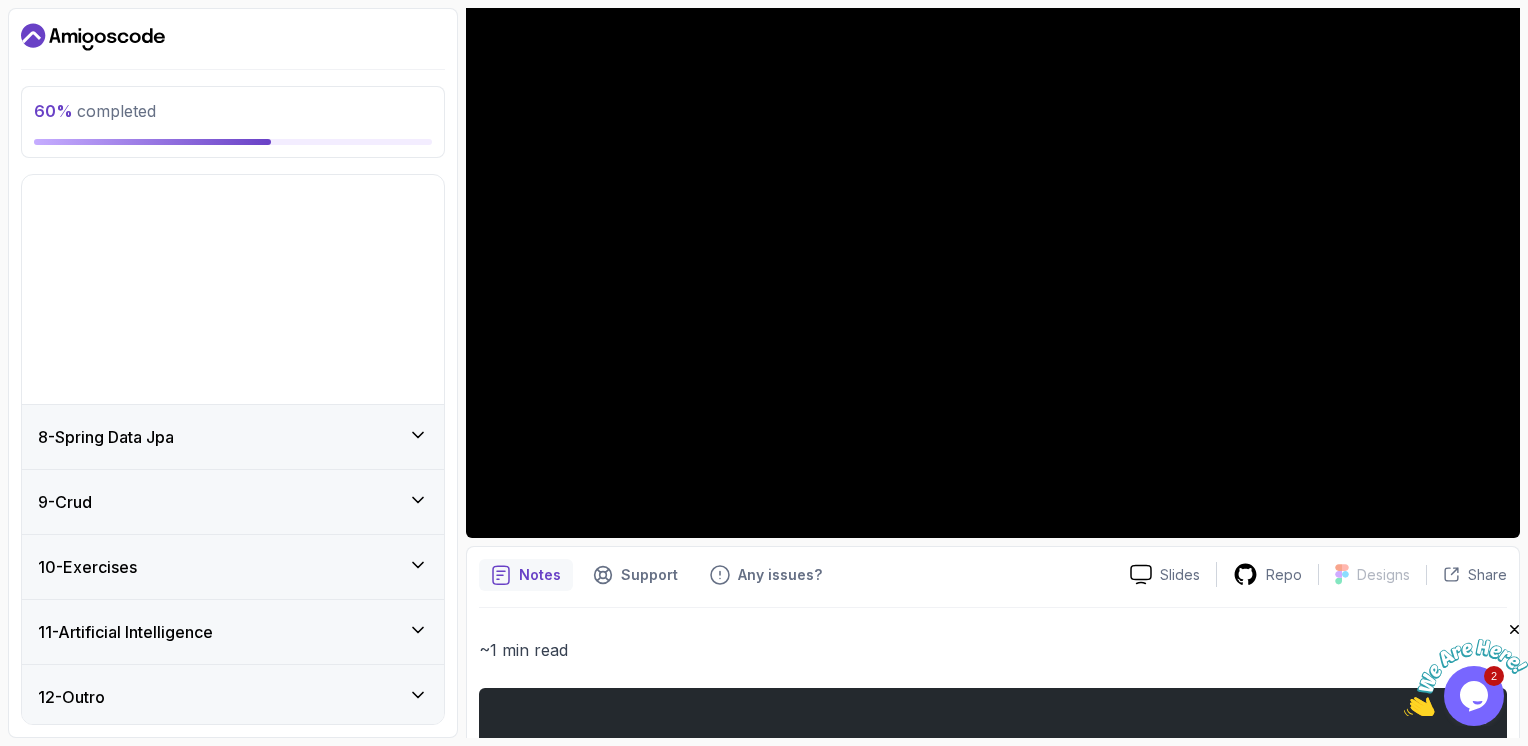 click on "8  -  Spring Data Jpa" at bounding box center (233, 437) 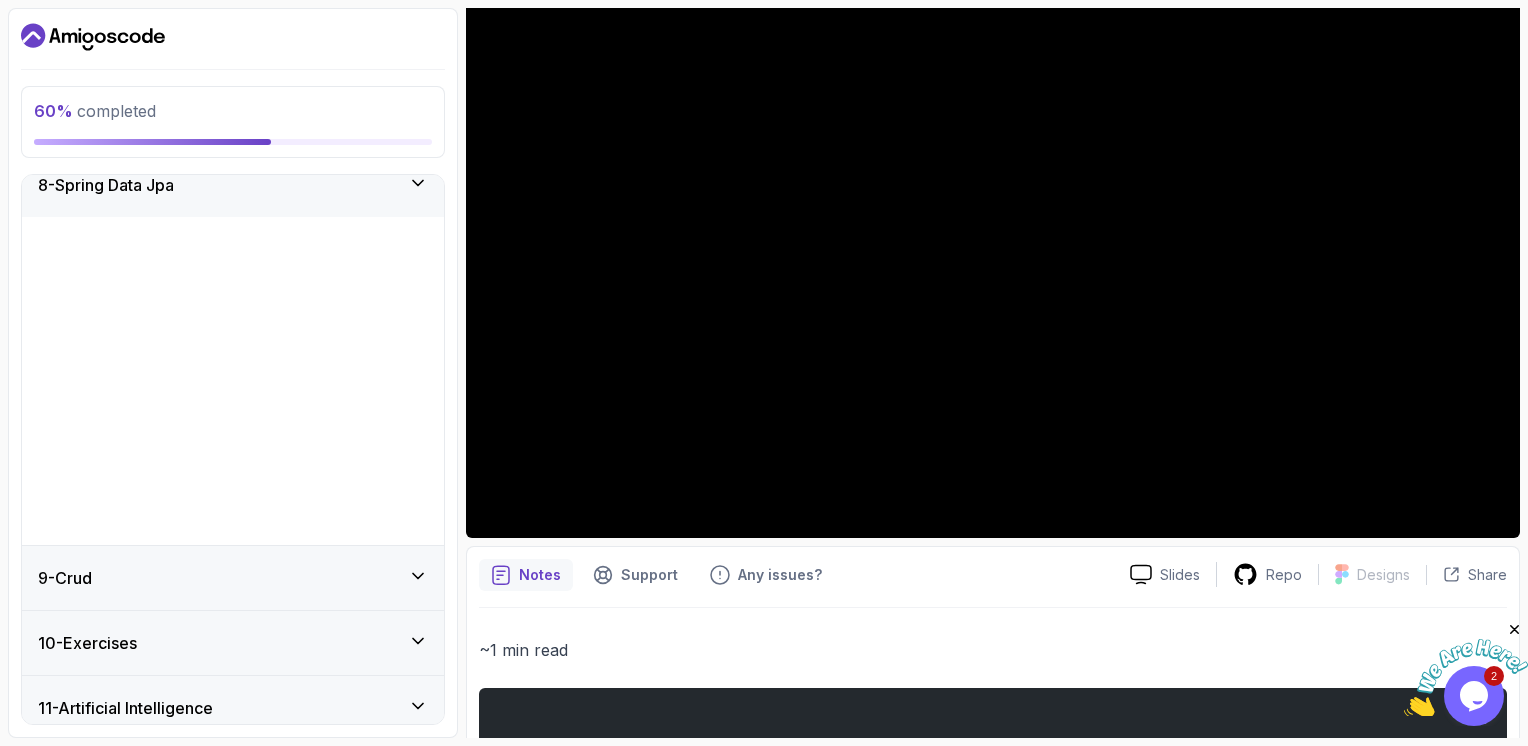 click on "8  -  Spring Data Jpa" at bounding box center (233, 185) 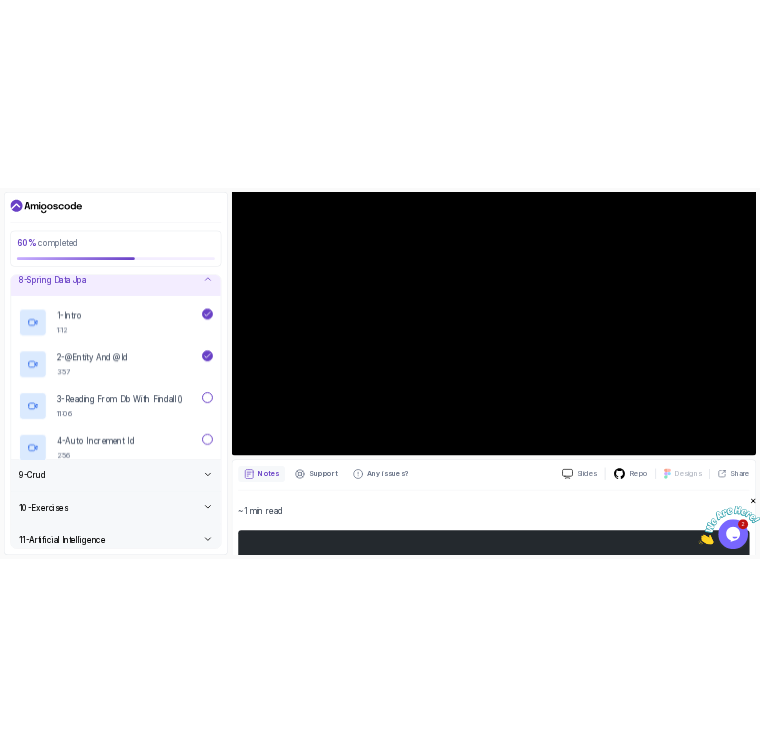 scroll, scrollTop: 225, scrollLeft: 0, axis: vertical 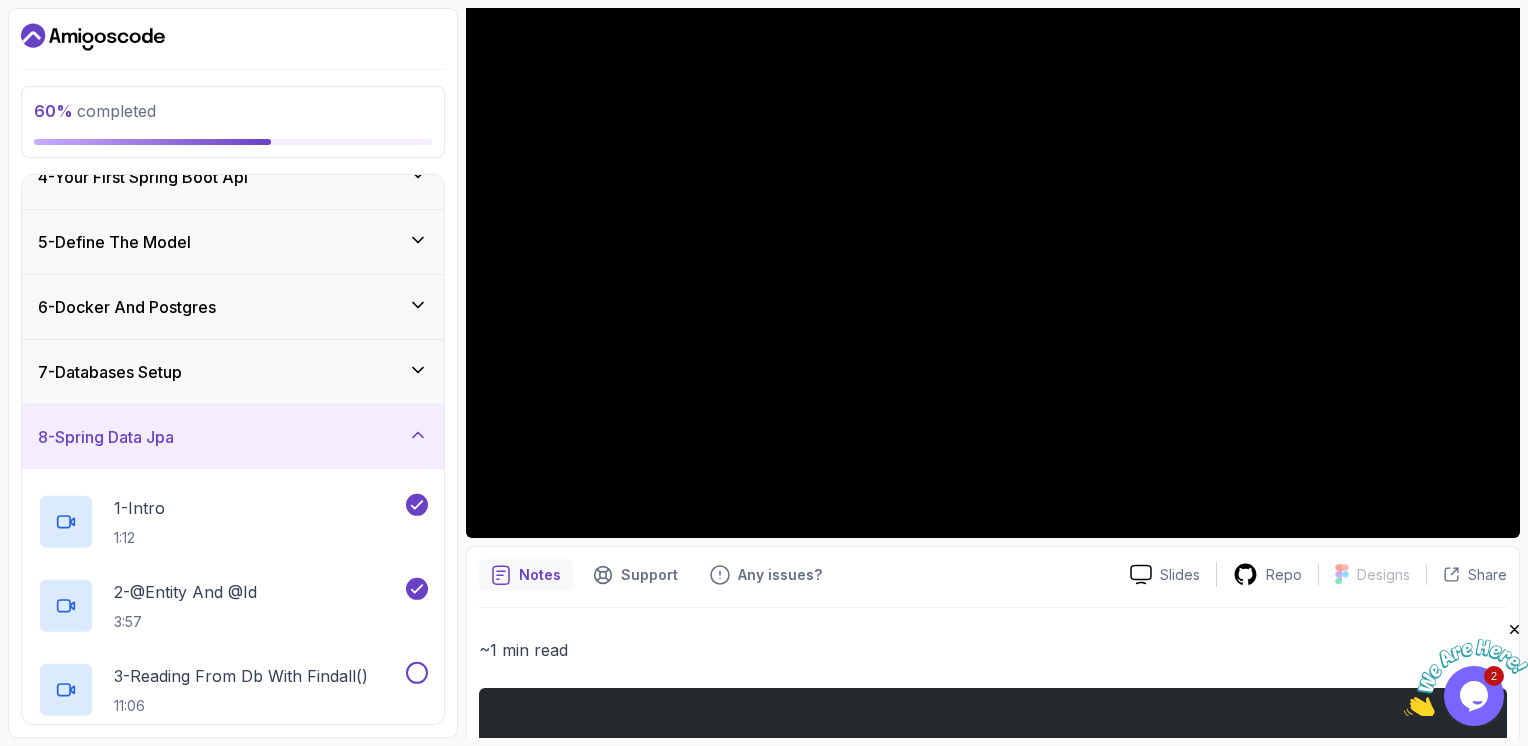 click on "8  -  Spring Data Jpa" at bounding box center [233, 437] 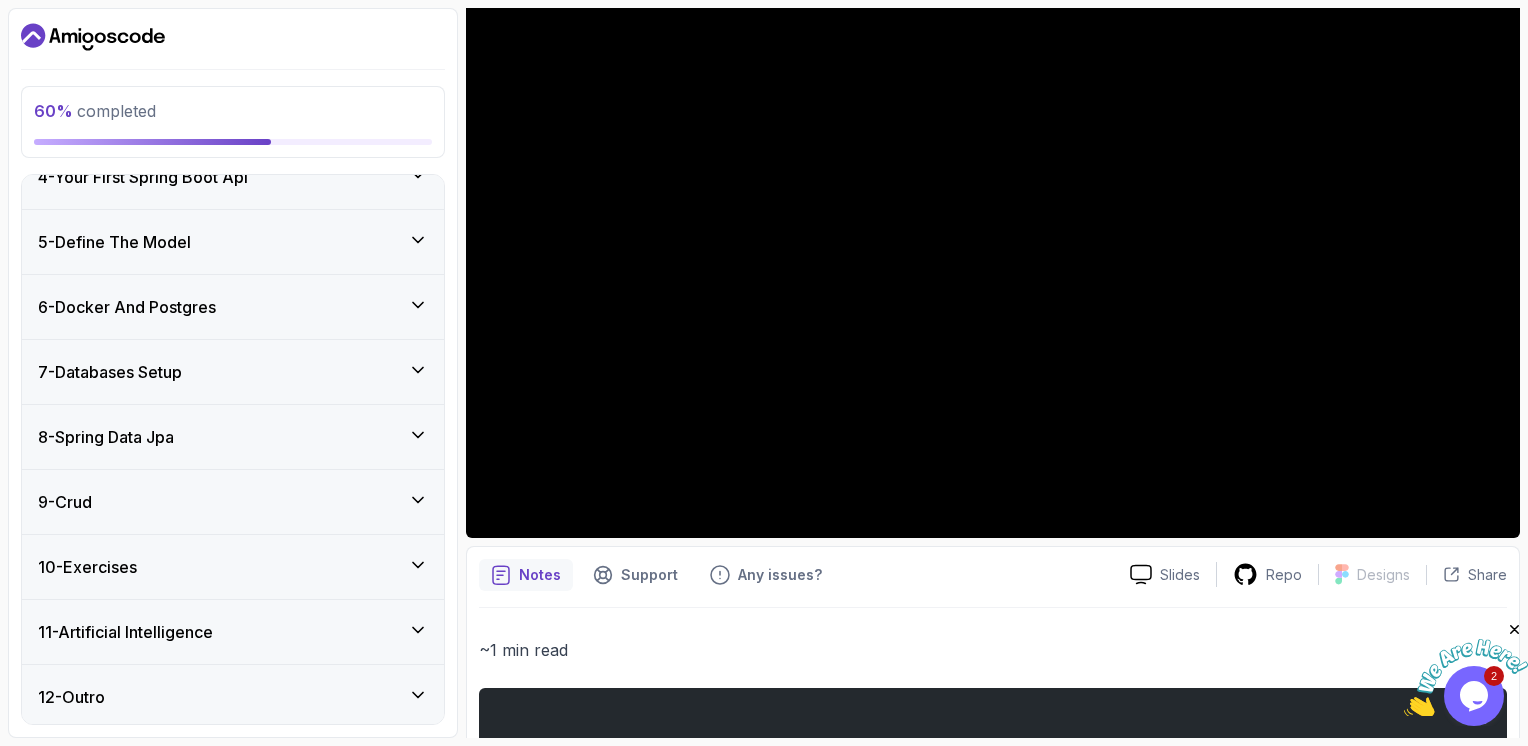 click on "8  -  Spring Data Jpa" at bounding box center (233, 437) 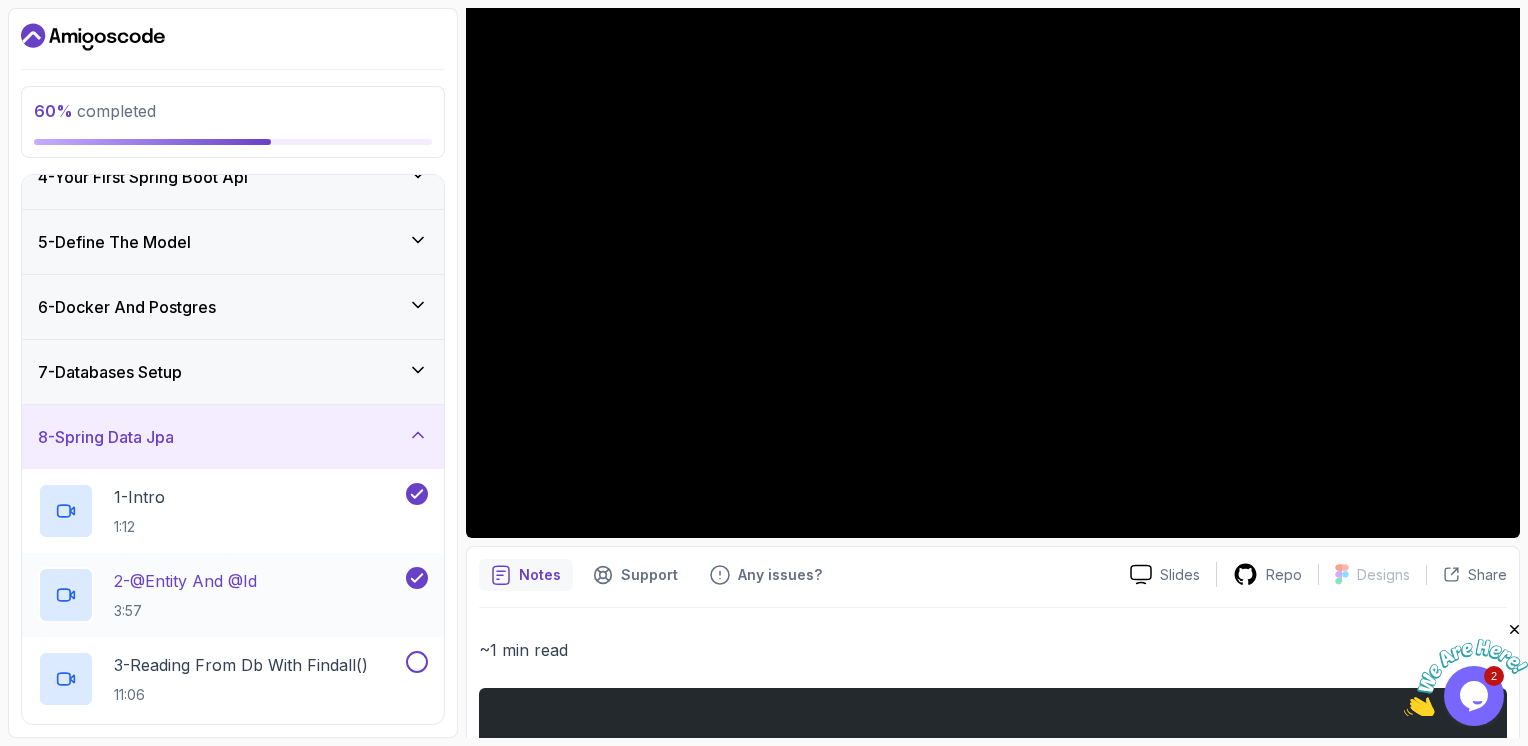 click on "2  -  @Entity And @Id 3:57" at bounding box center (220, 595) 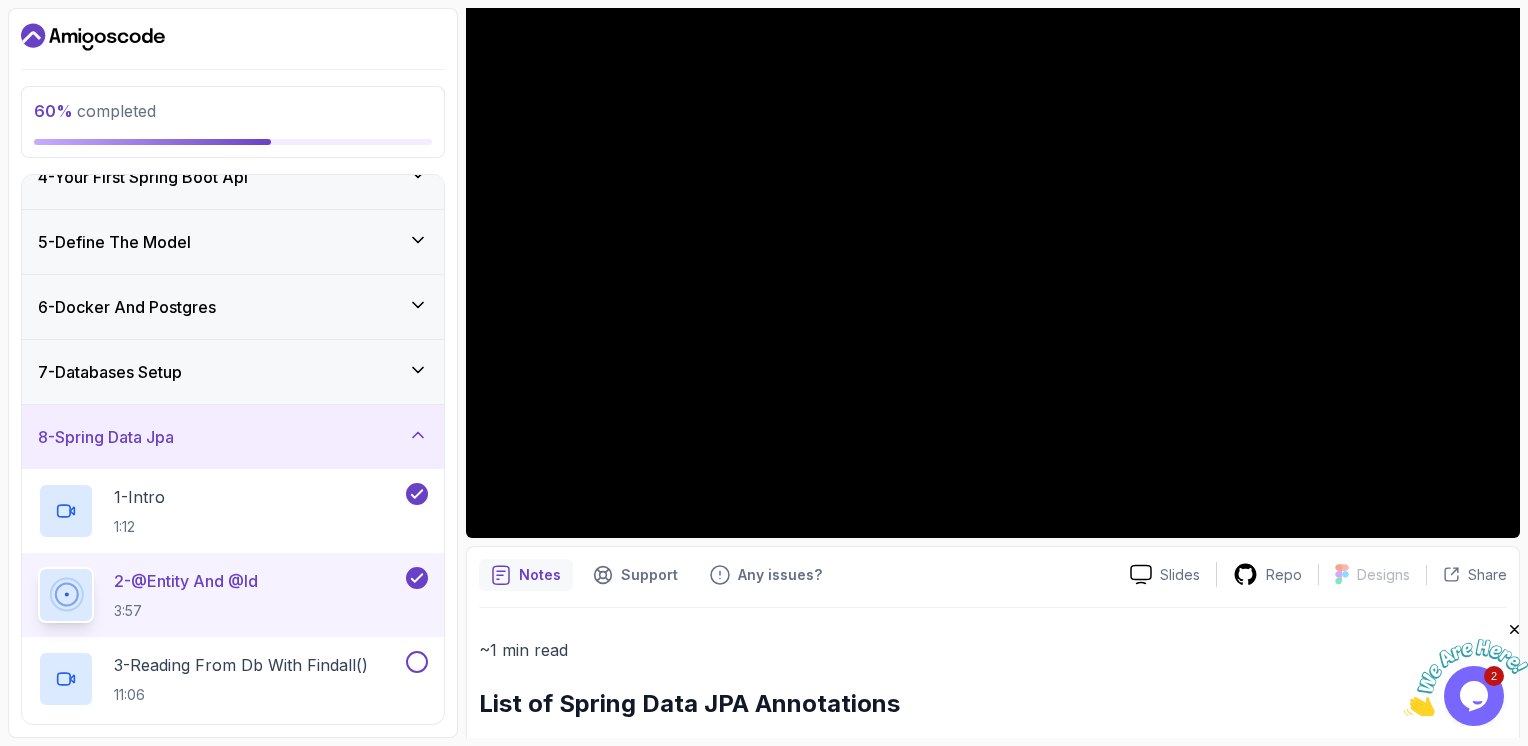 type 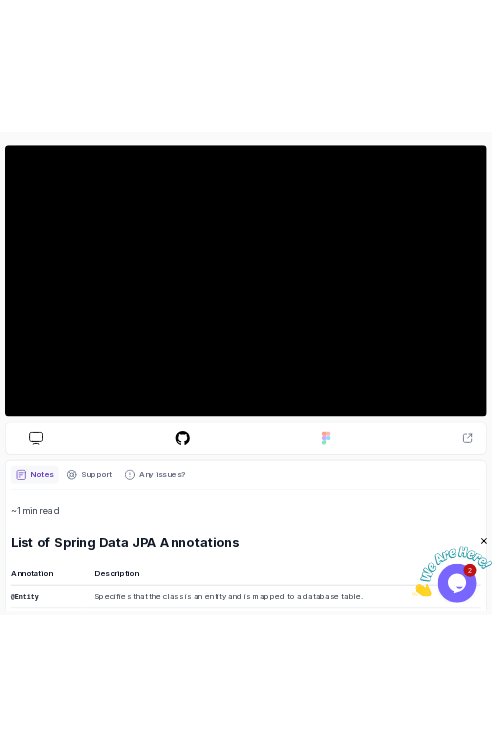 scroll, scrollTop: 230, scrollLeft: 0, axis: vertical 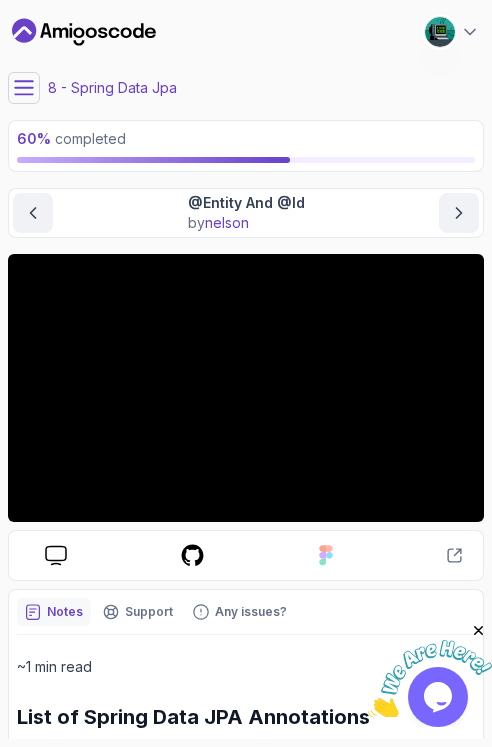 click at bounding box center (430, 679) 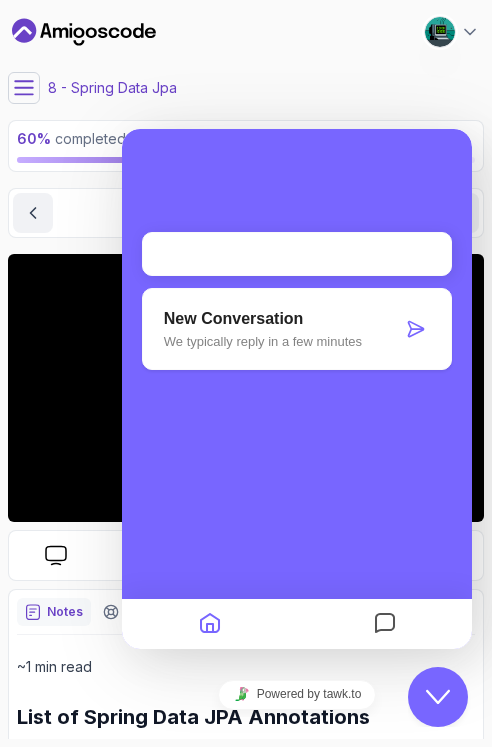 drag, startPoint x: 481, startPoint y: 733, endPoint x: 441, endPoint y: 688, distance: 60.207973 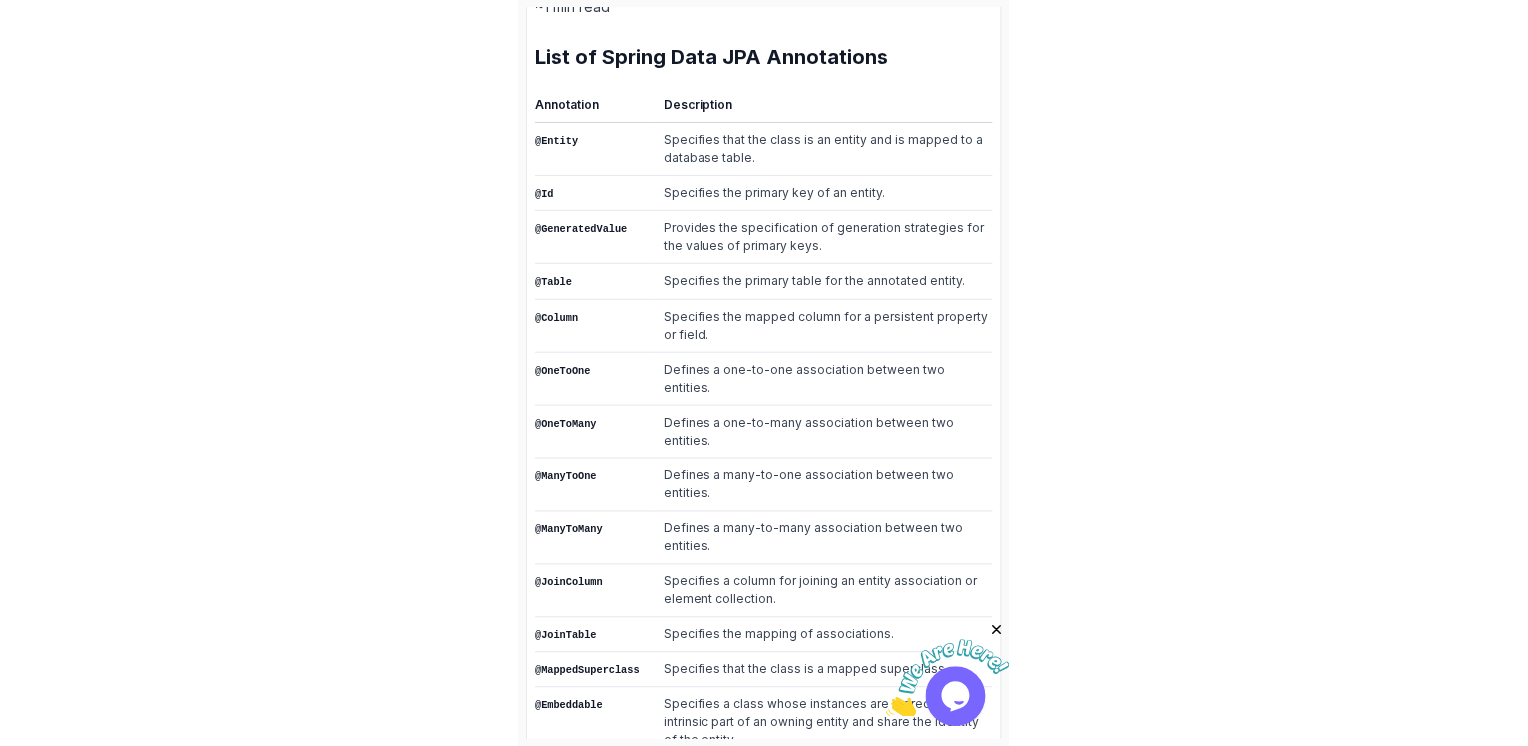 scroll, scrollTop: 696, scrollLeft: 0, axis: vertical 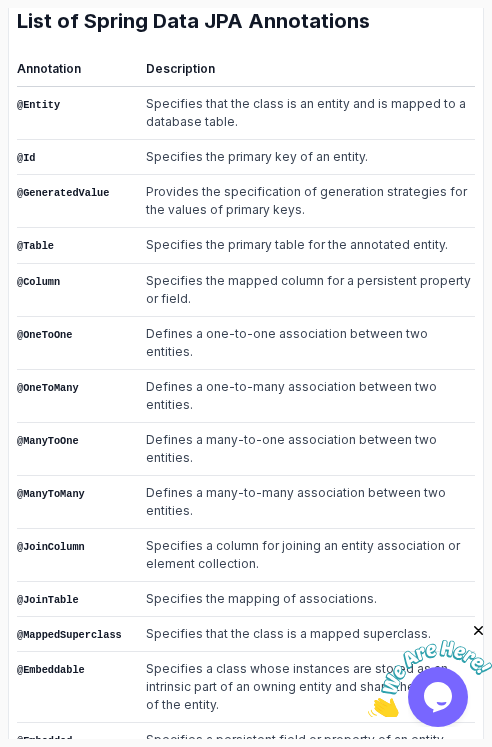 click at bounding box center [430, 679] 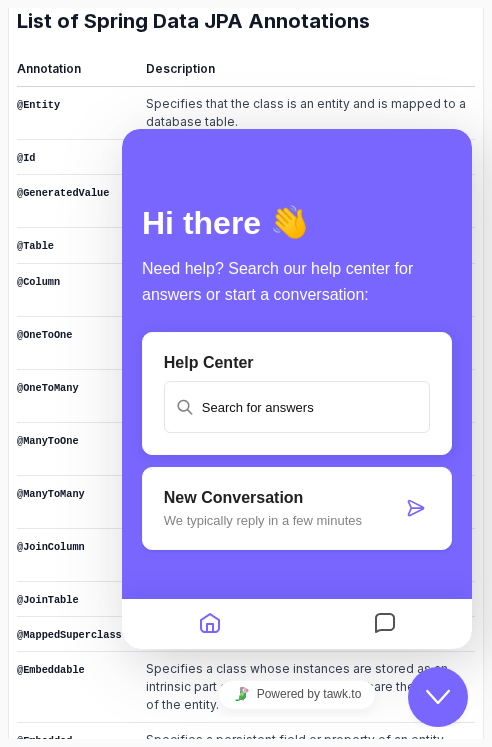 click 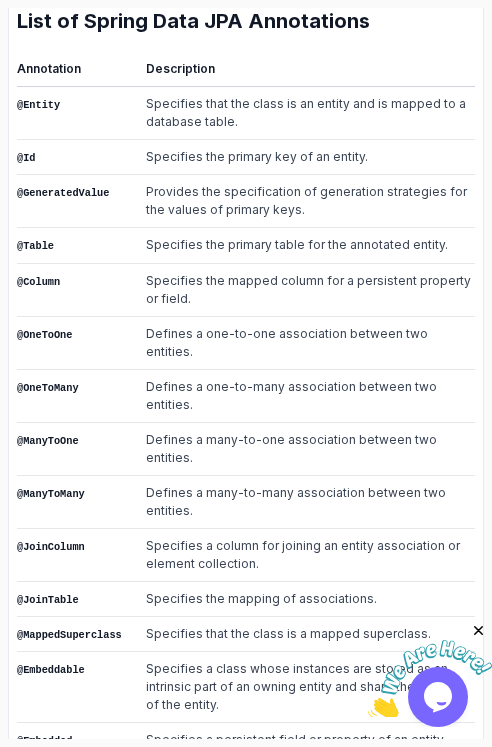 click at bounding box center (430, 679) 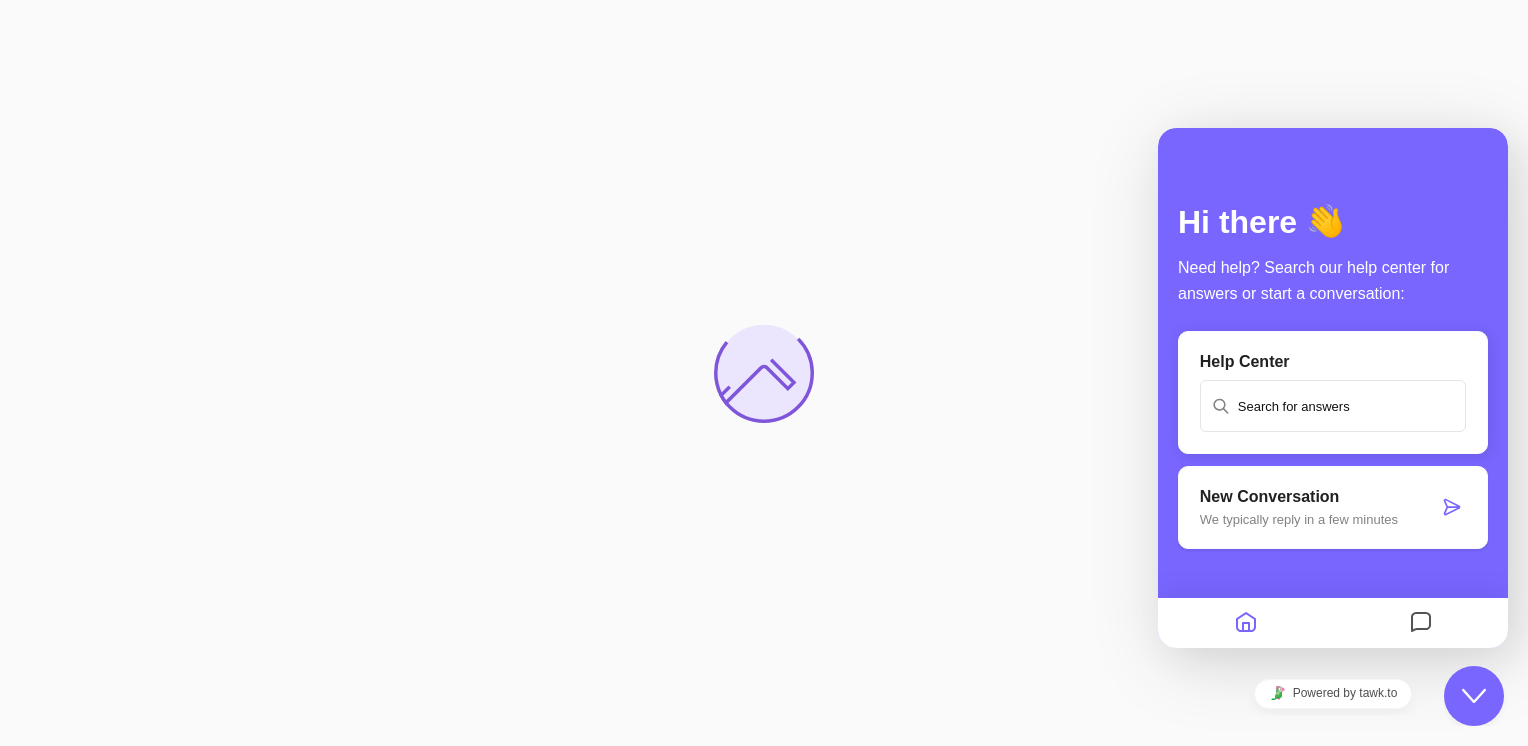 click at bounding box center (1333, 406) 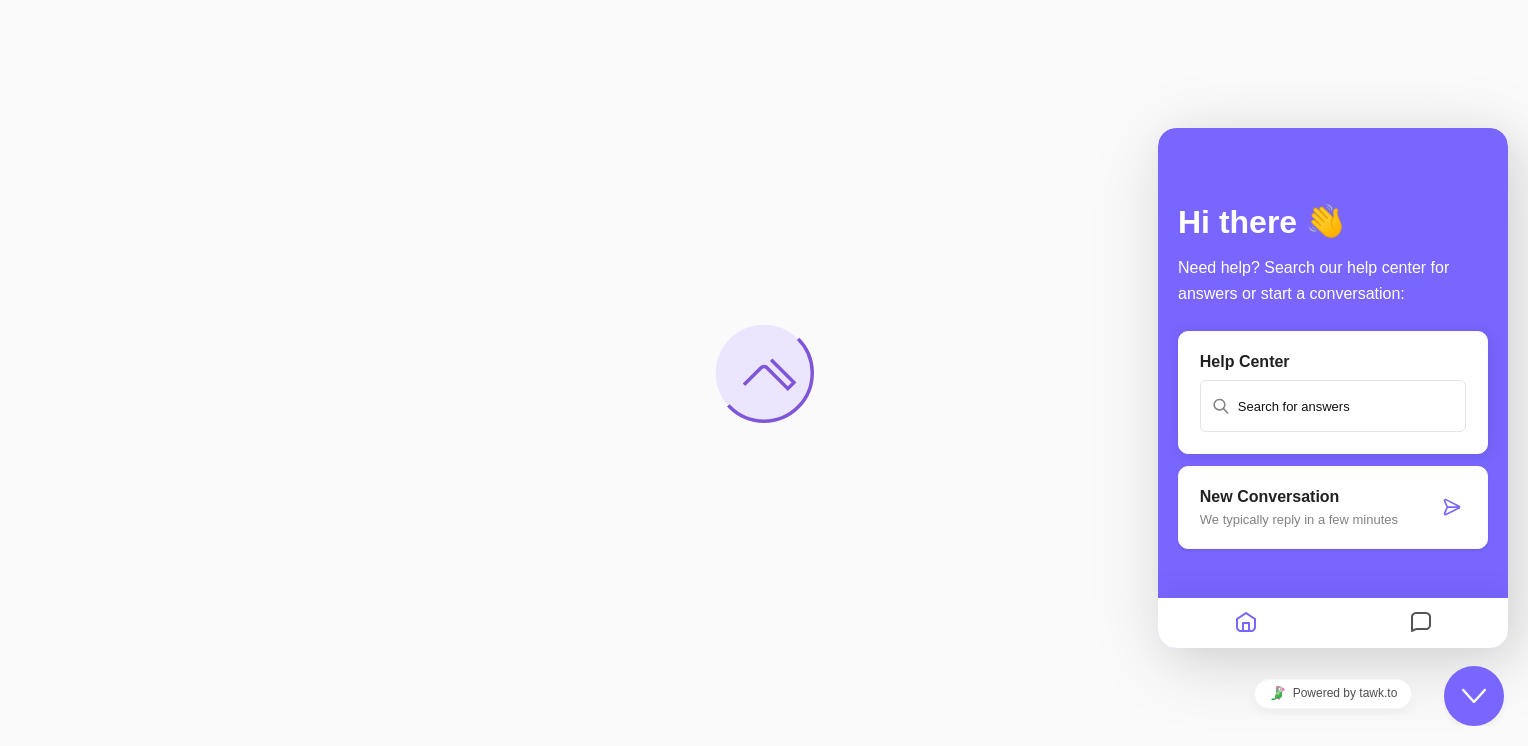 click on "We typically reply in a few minutes" at bounding box center (1319, 519) 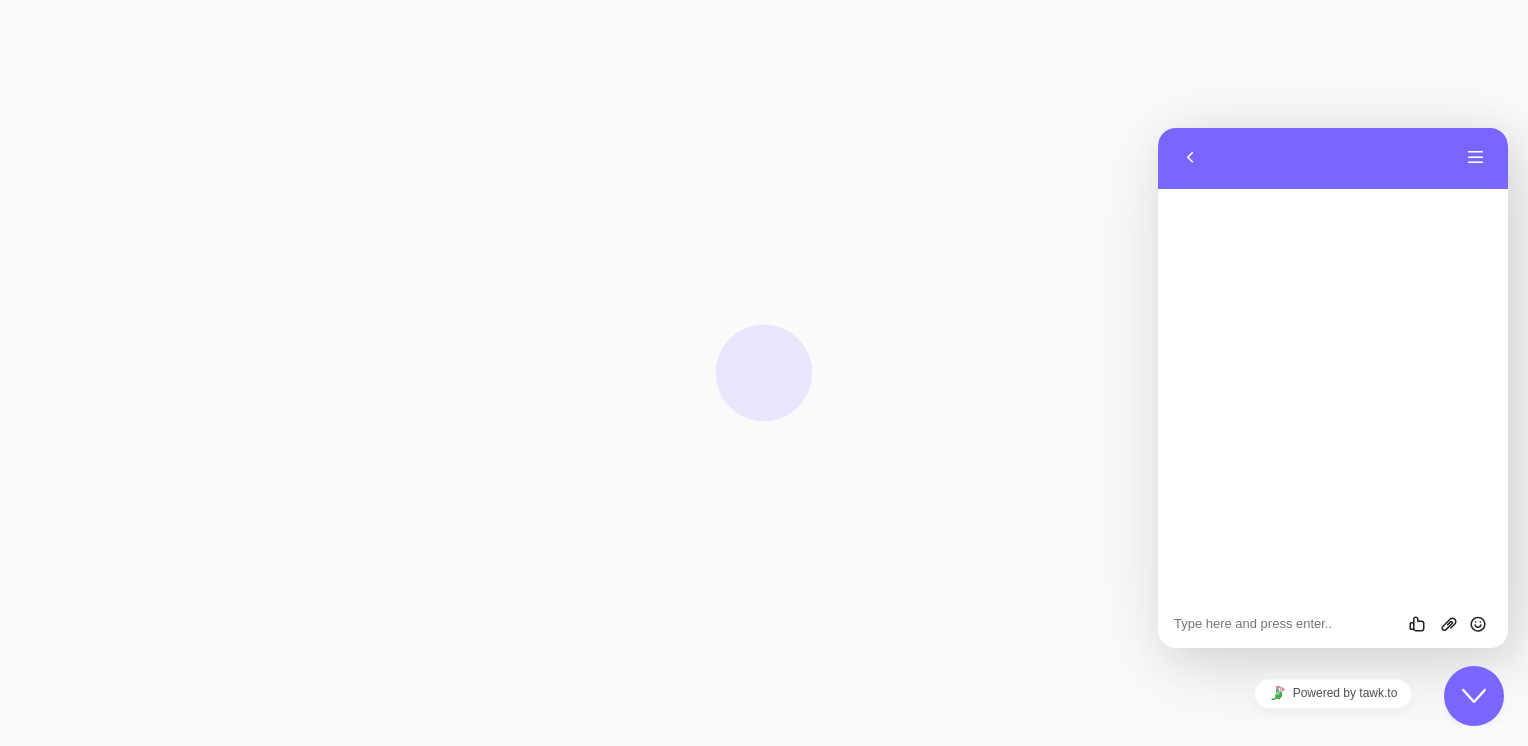 click at bounding box center [1158, 128] 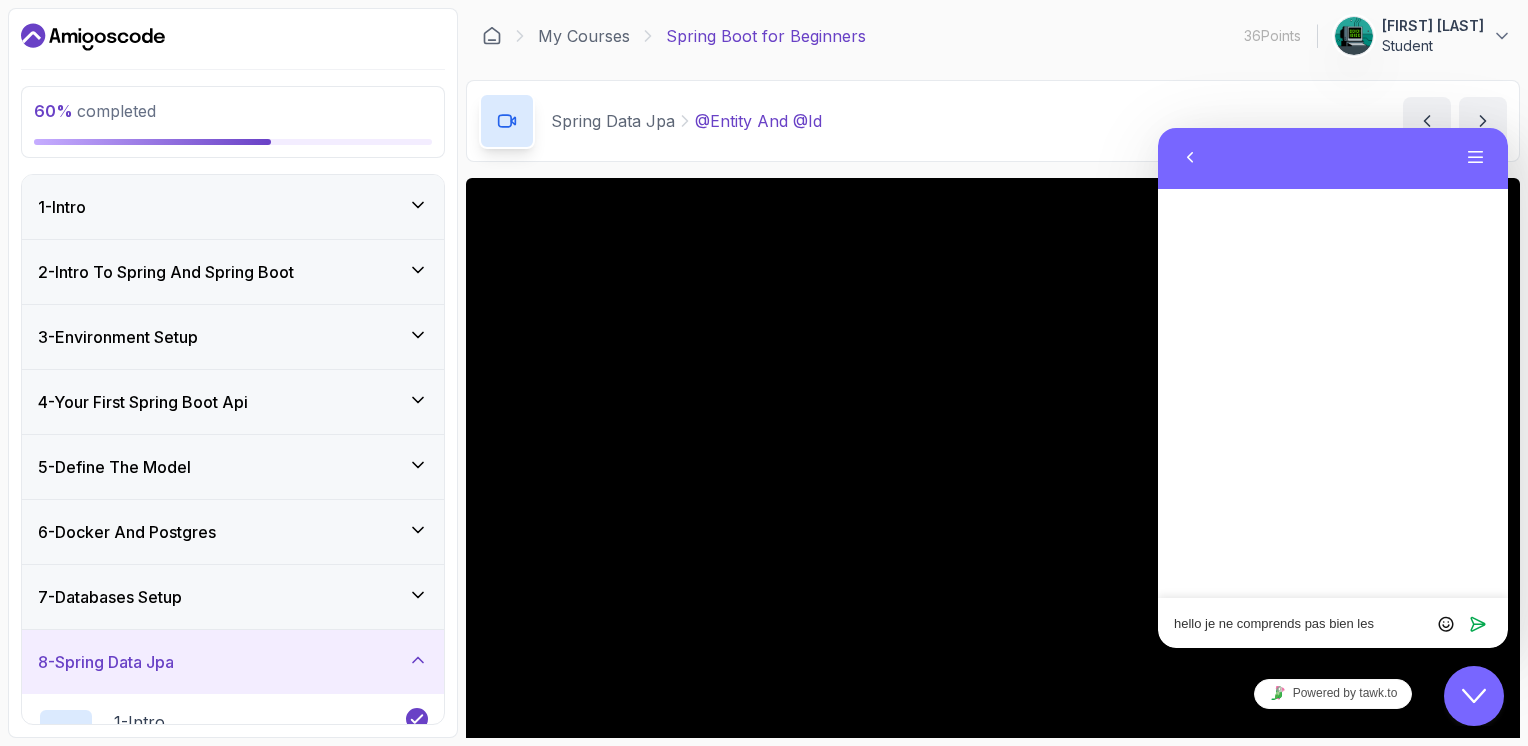 scroll, scrollTop: 0, scrollLeft: 0, axis: both 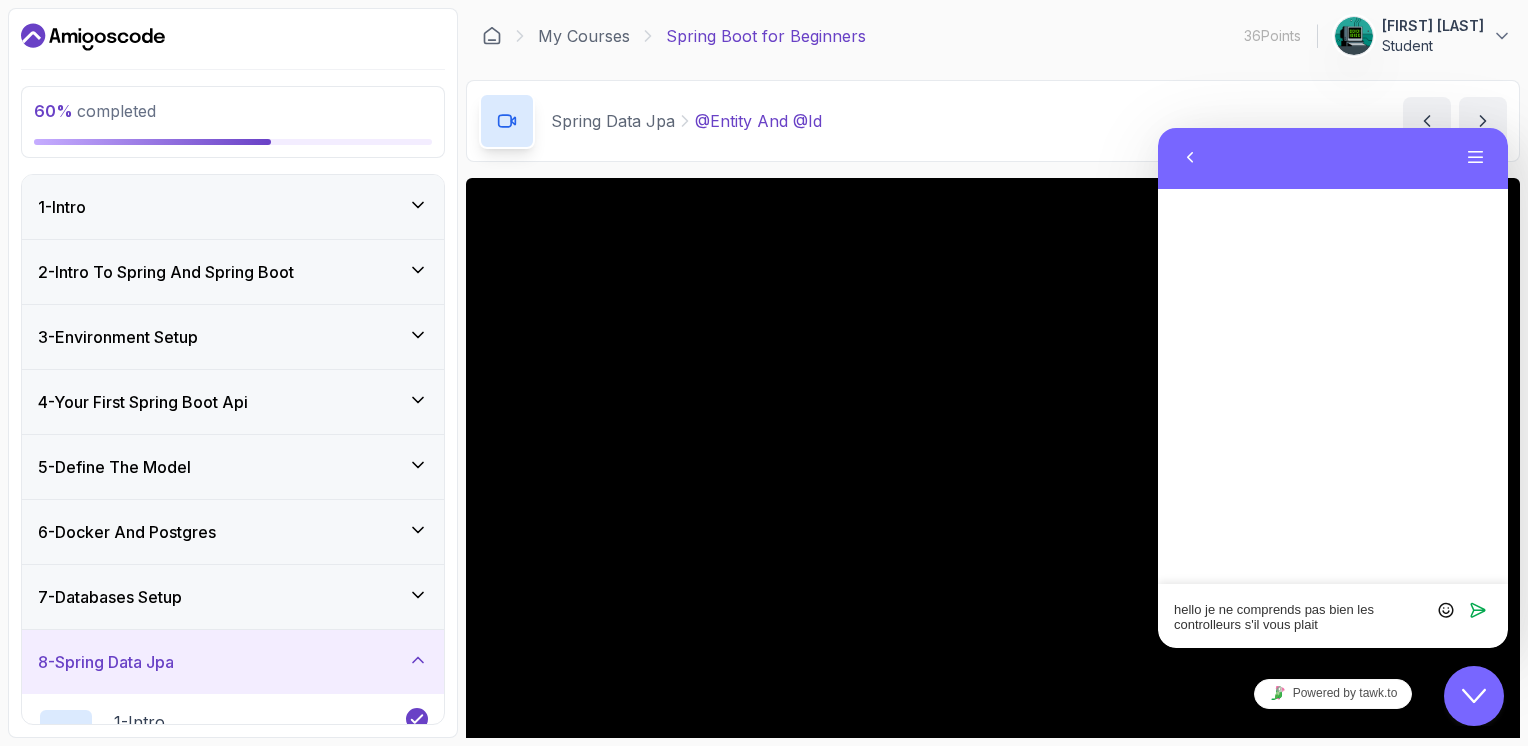 drag, startPoint x: 1325, startPoint y: 628, endPoint x: 1170, endPoint y: 604, distance: 156.84706 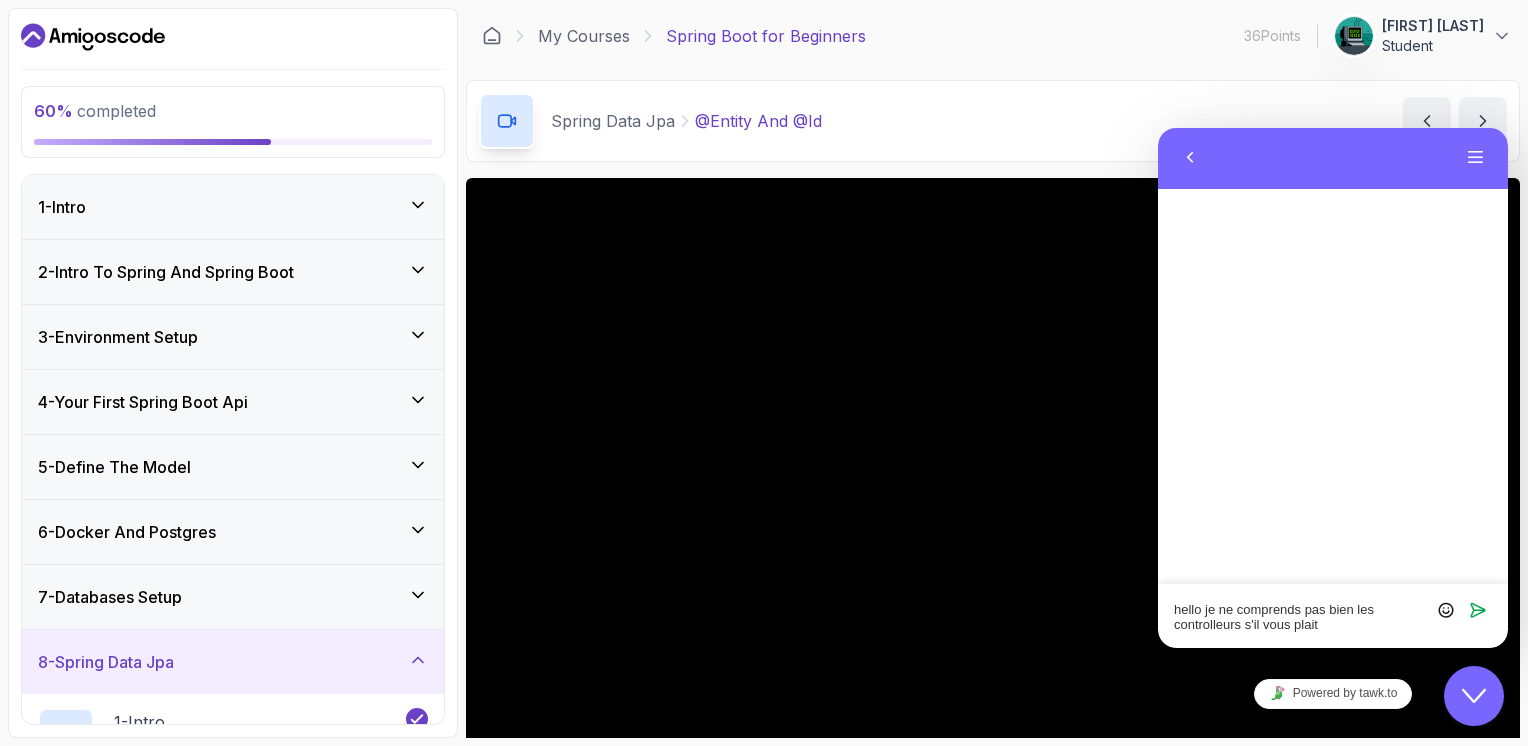 click on "hello je ne comprends pas bien les controlleurs s'il vous plait Rate this chat Upload File Insert emoji Send" at bounding box center (1158, 128) 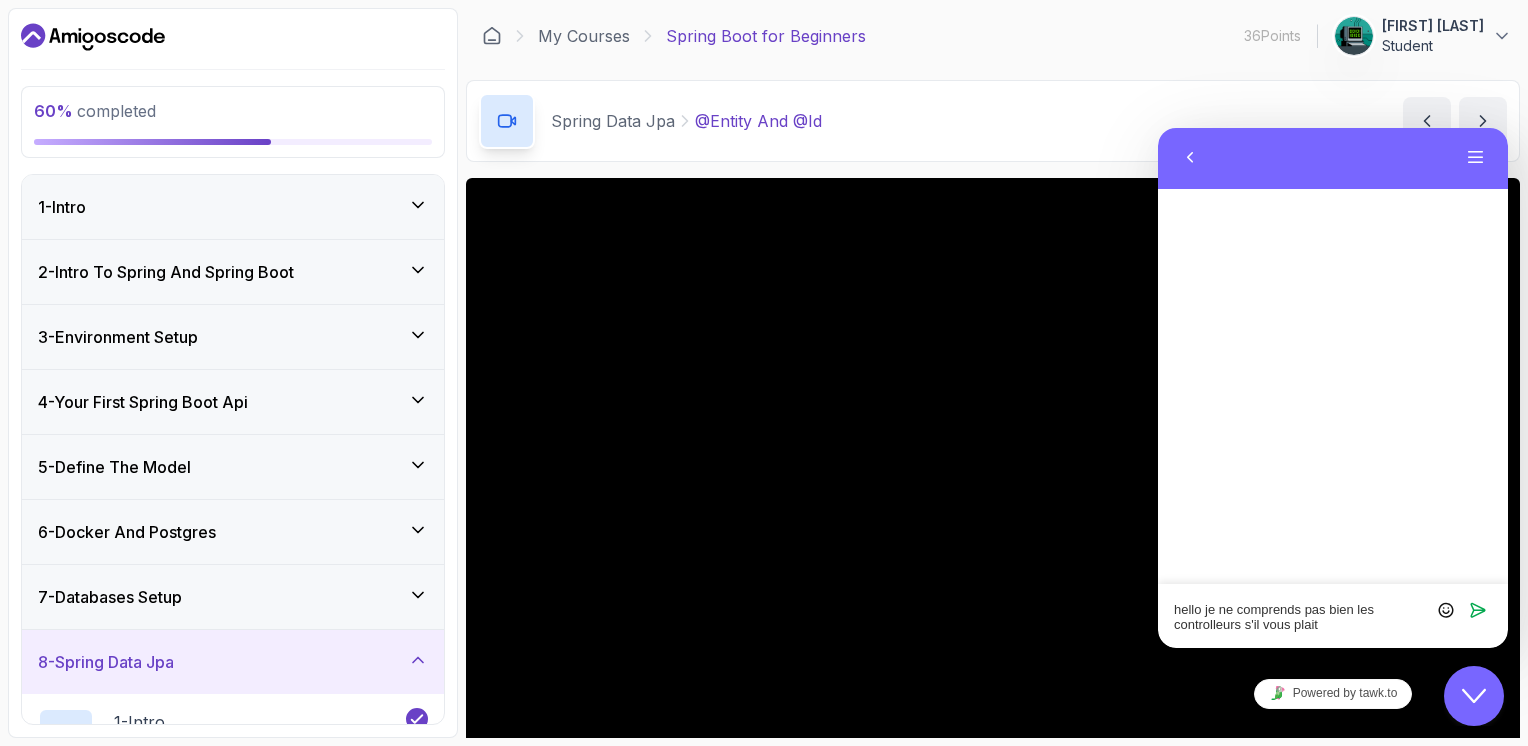 click on "hello je ne comprends pas bien les controlleurs s'il vous plait" at bounding box center (1158, 128) 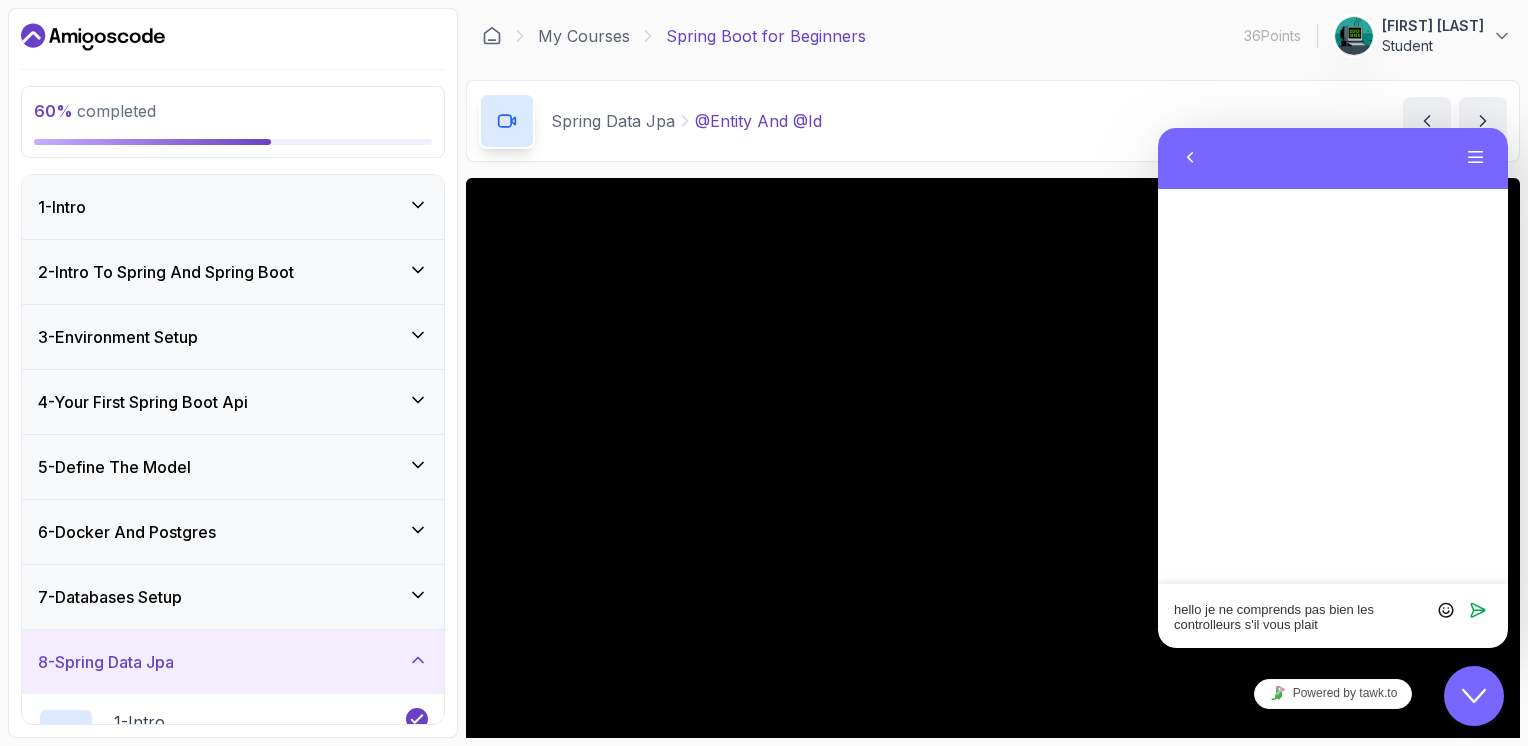 drag, startPoint x: 1320, startPoint y: 629, endPoint x: 2315, endPoint y: 738, distance: 1000.9526 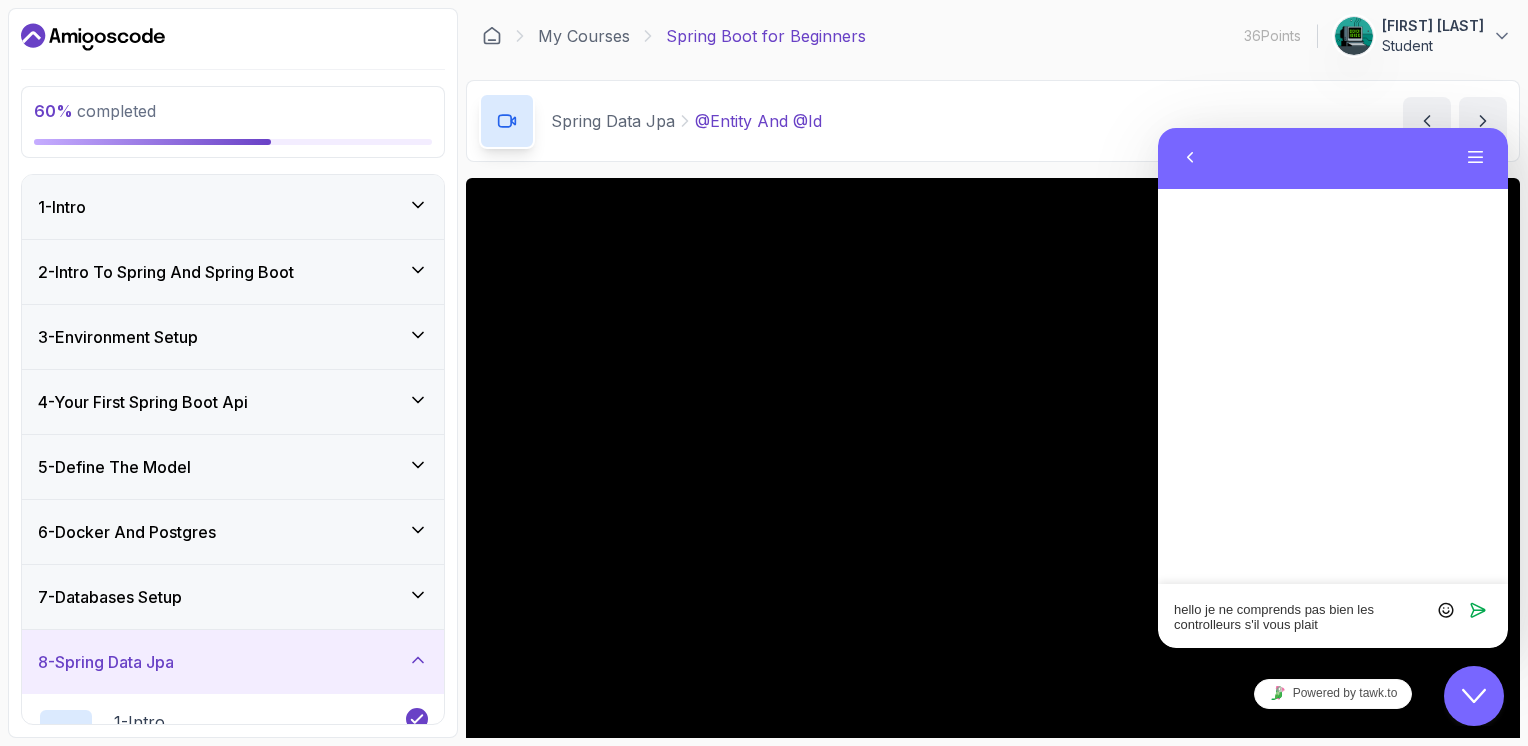 click on "hello je ne comprends pas bien les controlleurs s'il vous plait" at bounding box center (1158, 128) 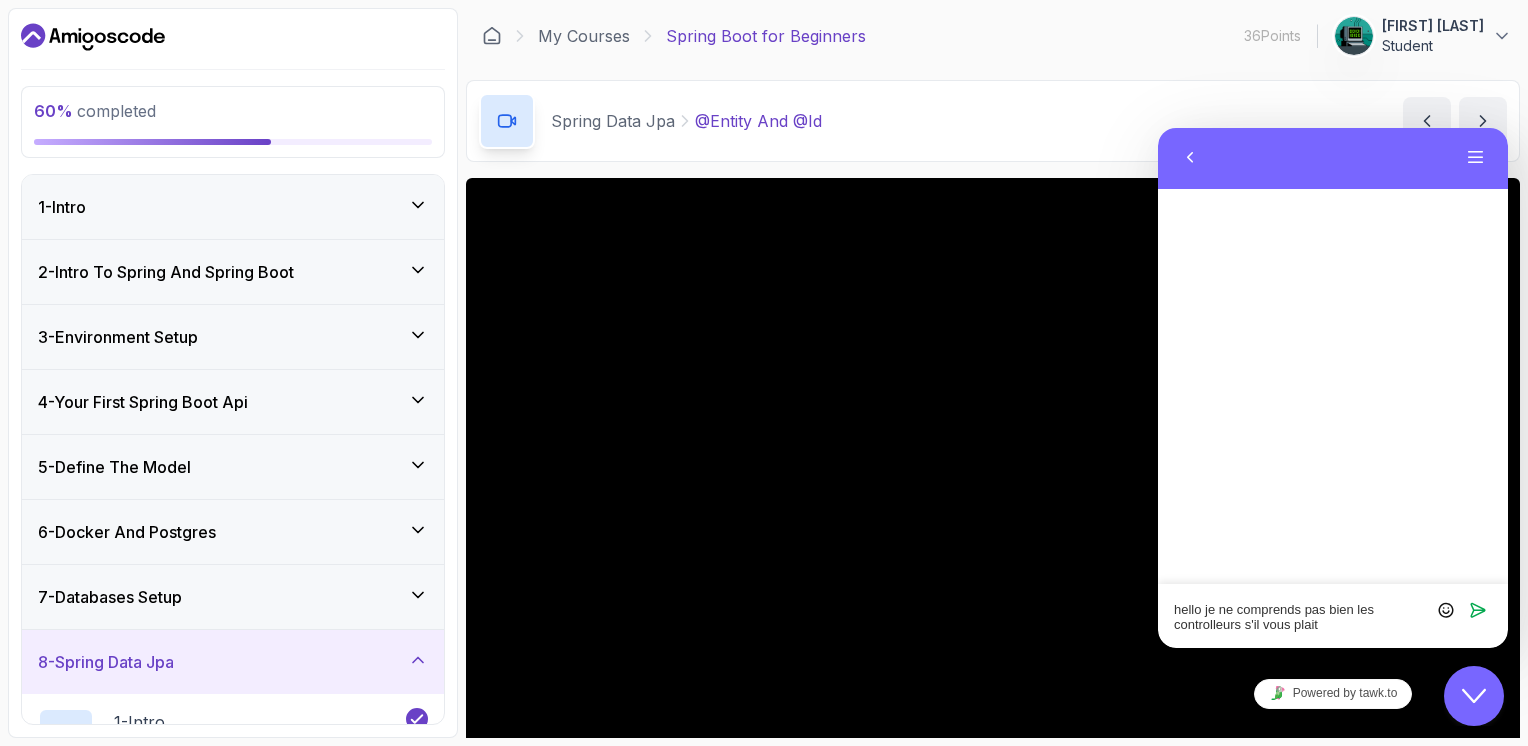 click on "hello je ne comprends pas bien les controlleurs s'il vous plait" at bounding box center (1158, 128) 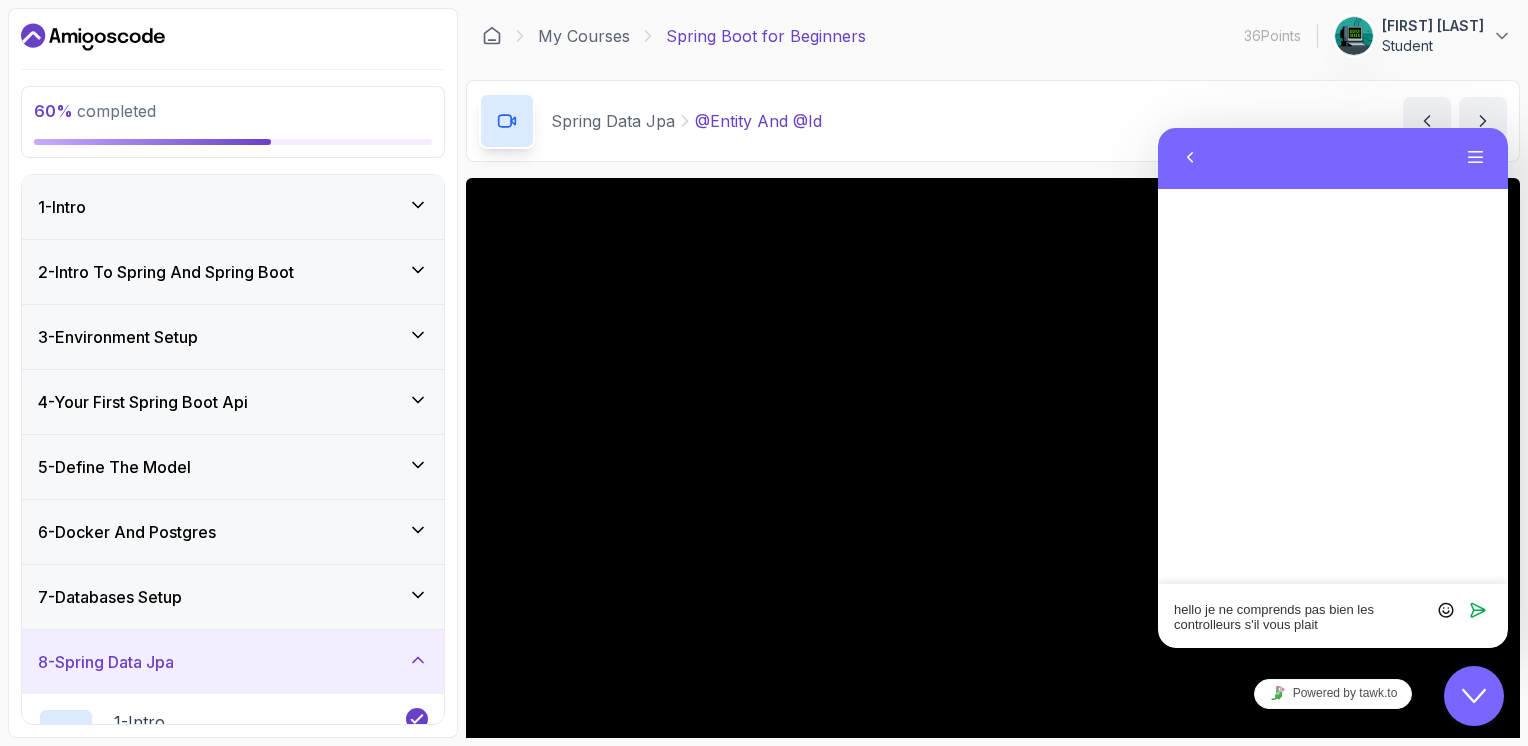 drag, startPoint x: 1322, startPoint y: 623, endPoint x: 1164, endPoint y: 596, distance: 160.29036 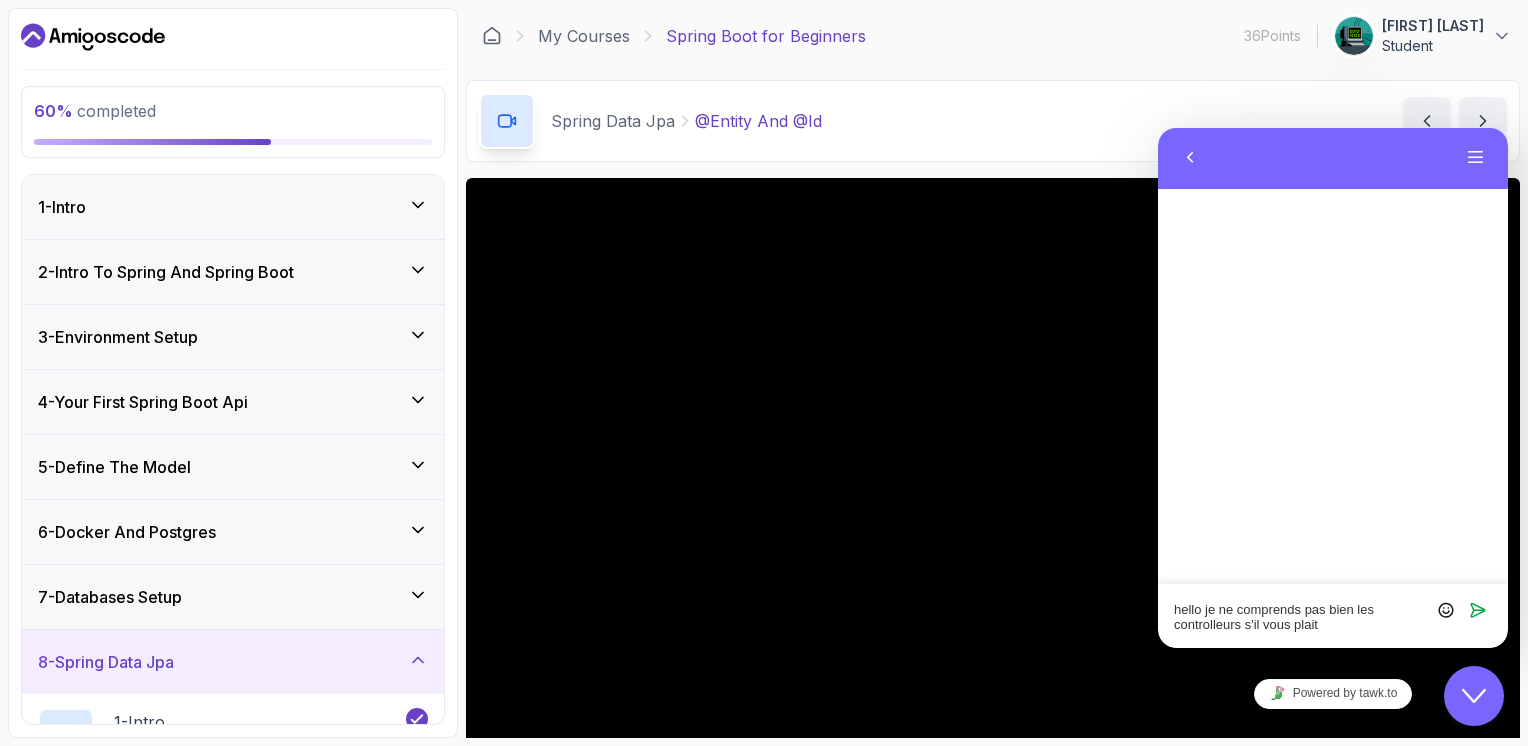 click on "hello je ne comprends pas bien les controlleurs s'il vous plait Rate this chat Upload File Insert emoji Send" at bounding box center [1158, 128] 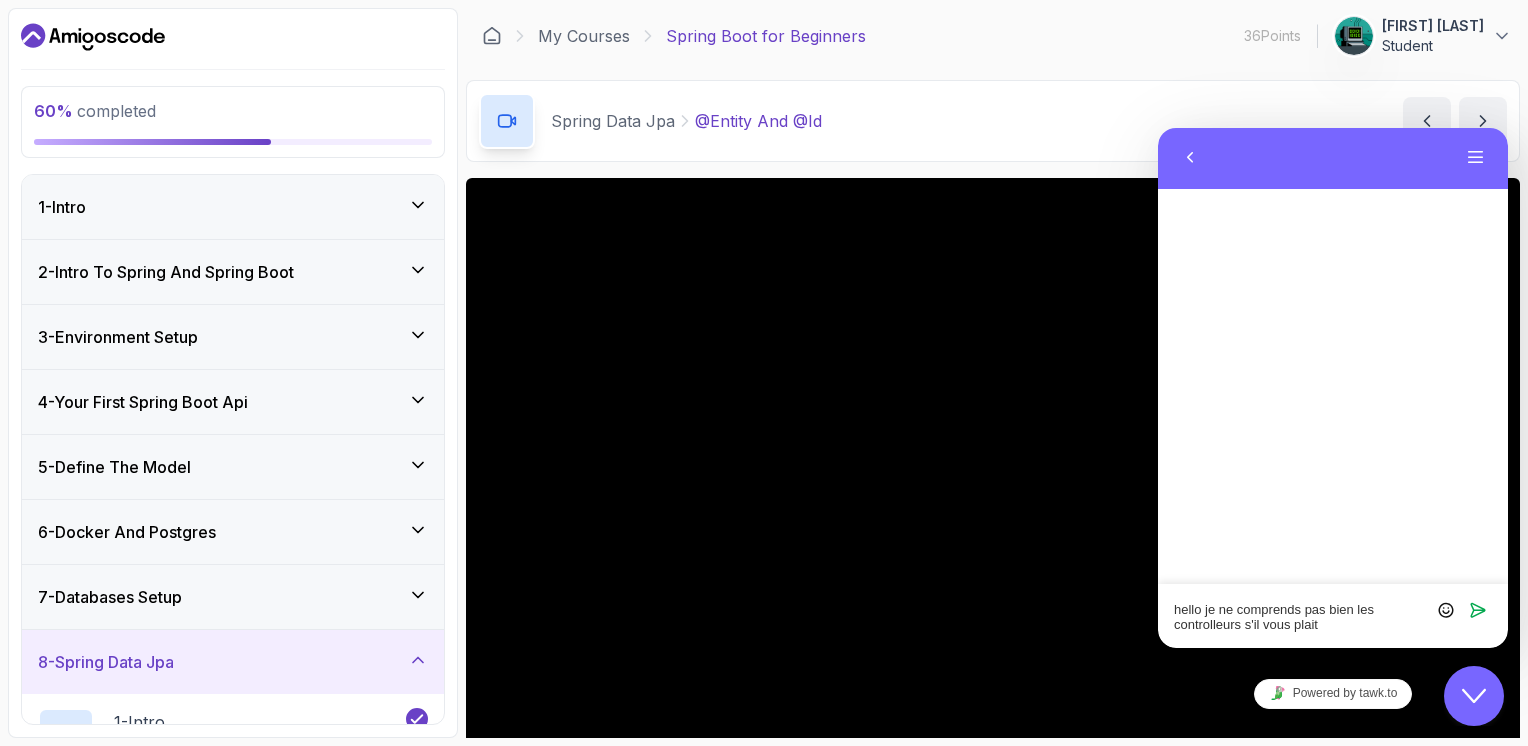 type on "hello je ne comprends pas bien les controlleurs s'il vous plait" 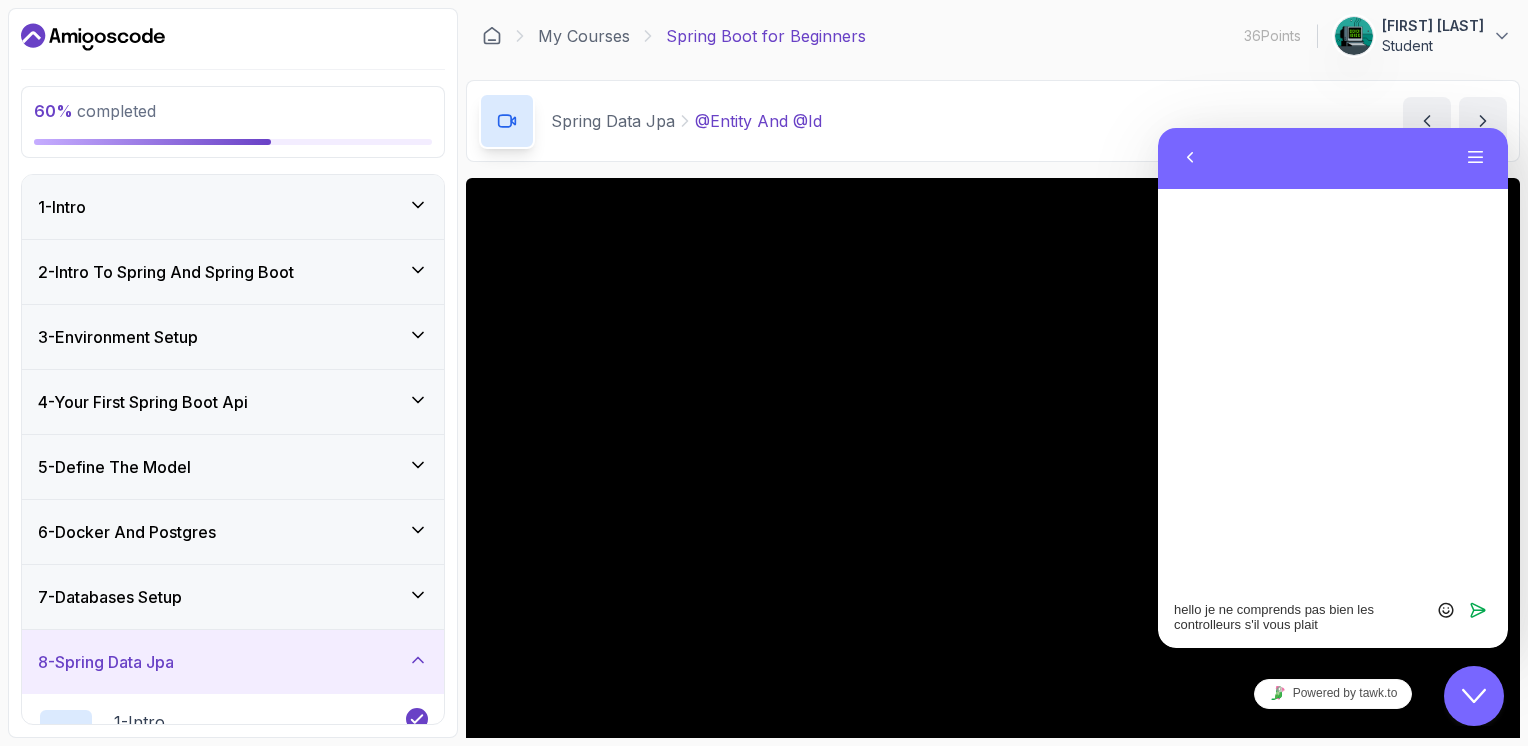 click on "hello je ne comprends pas bien les controlleurs s'il vous plait" at bounding box center [1308, 685] 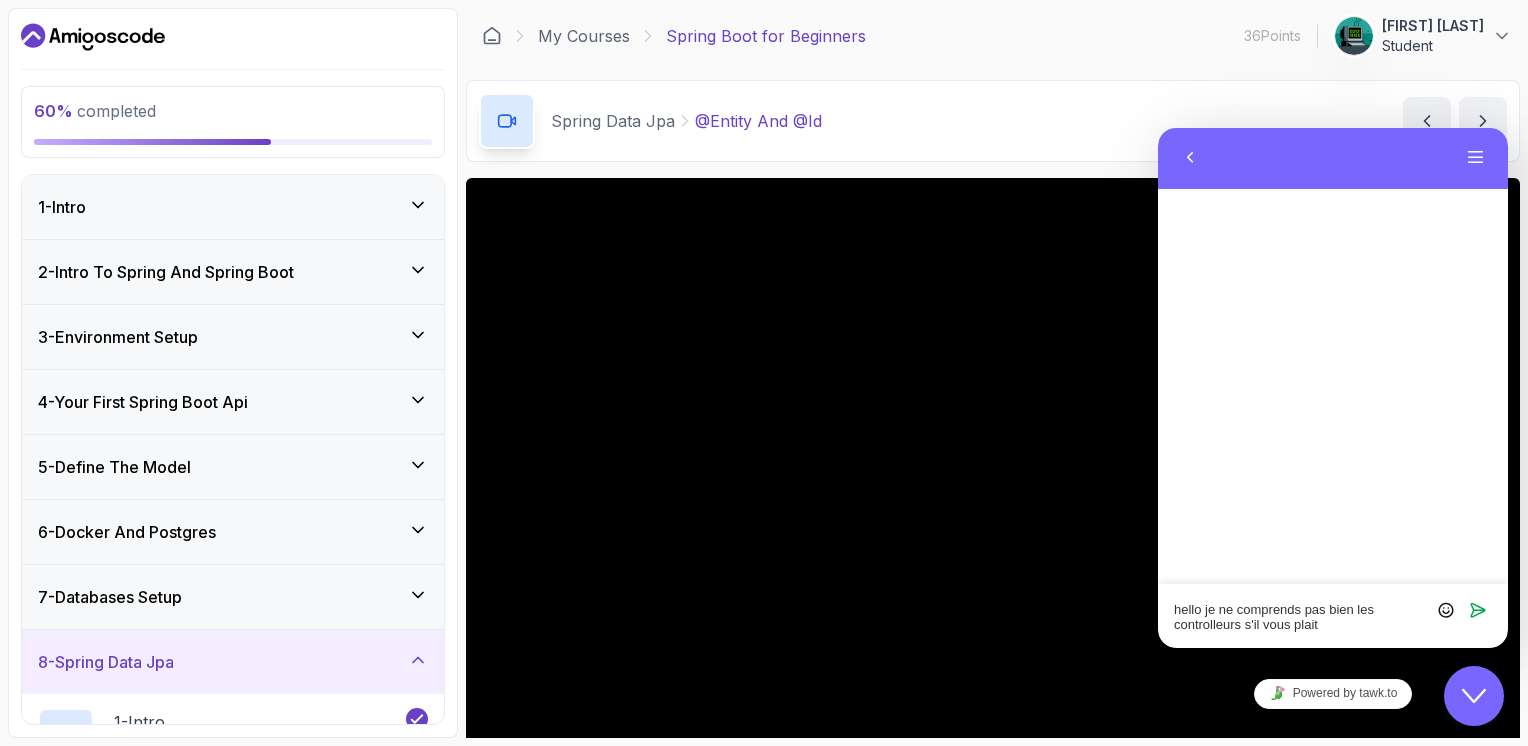 drag, startPoint x: 1333, startPoint y: 623, endPoint x: 1188, endPoint y: 604, distance: 146.23953 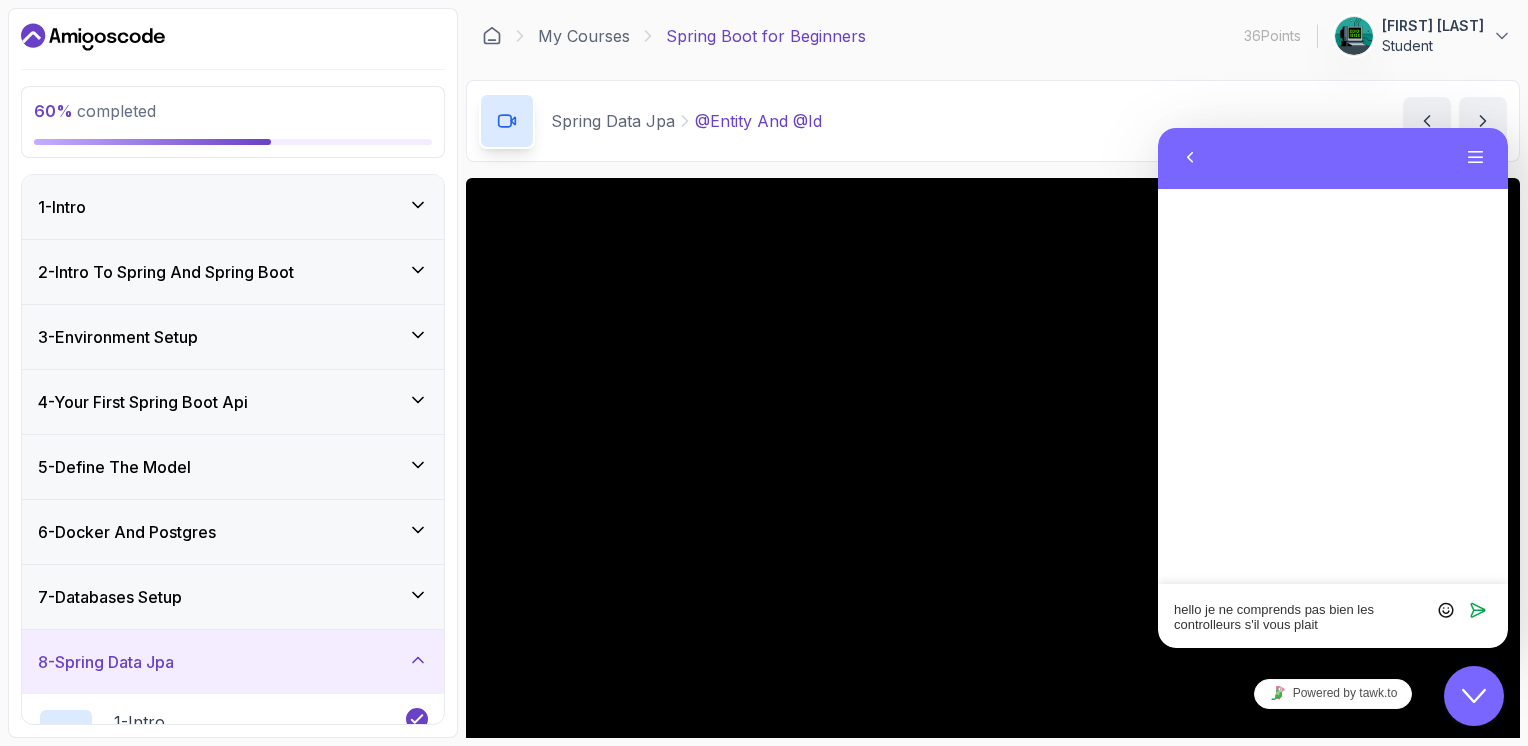 click on "hello je ne comprends pas bien les controlleurs s'il vous plait" at bounding box center (1158, 128) 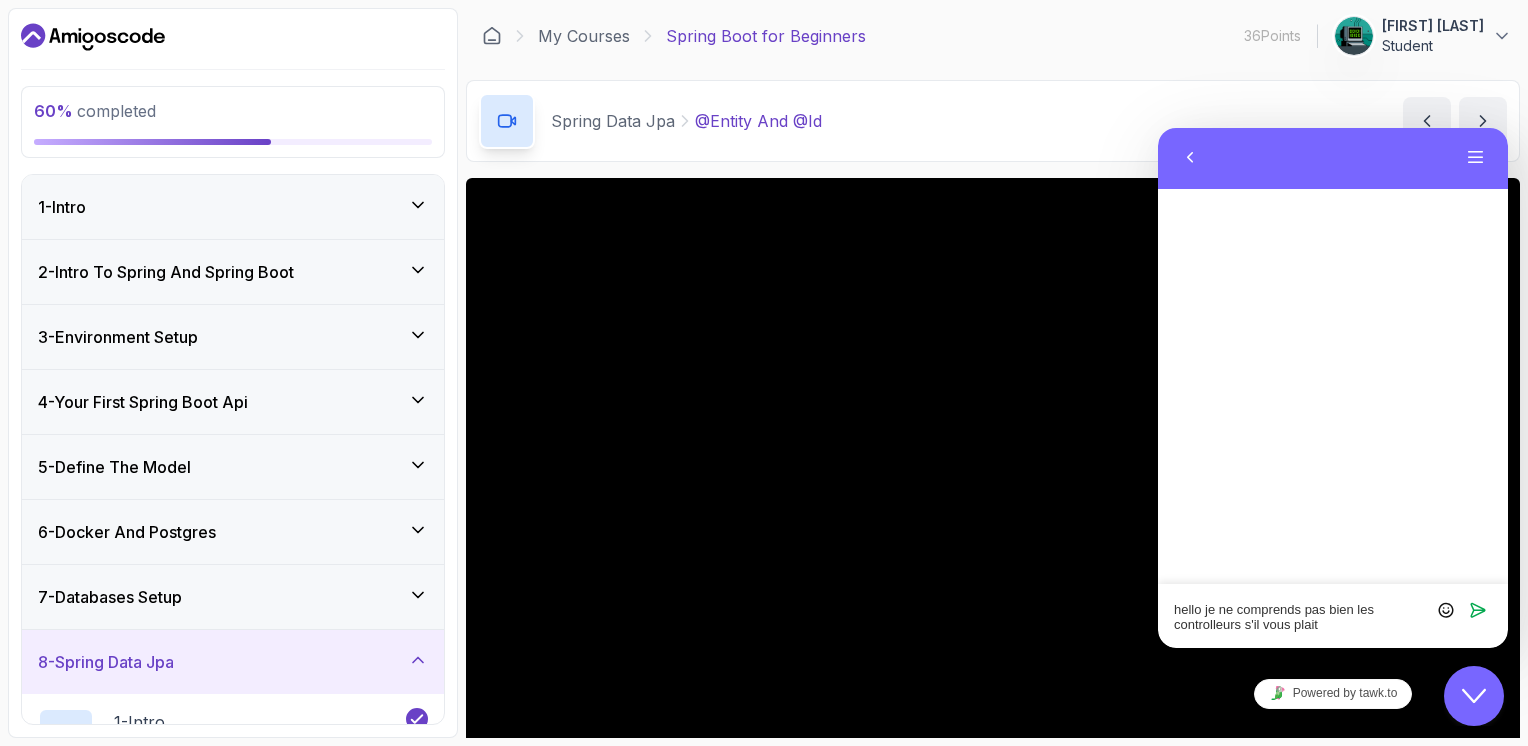 click on "hello je ne comprends pas bien les controlleurs s'il vous plait" at bounding box center (1158, 128) 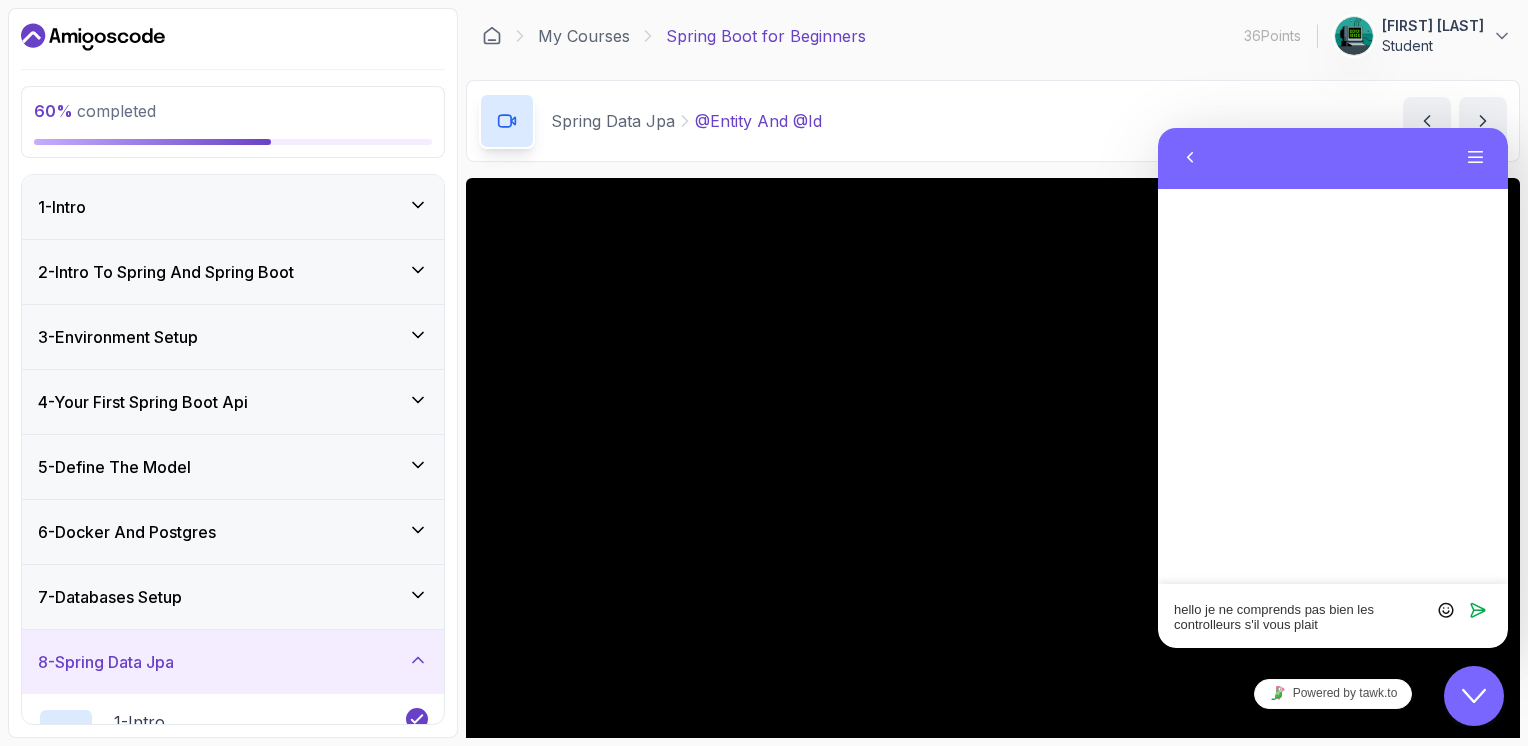 drag, startPoint x: 1323, startPoint y: 623, endPoint x: 1168, endPoint y: 583, distance: 160.07811 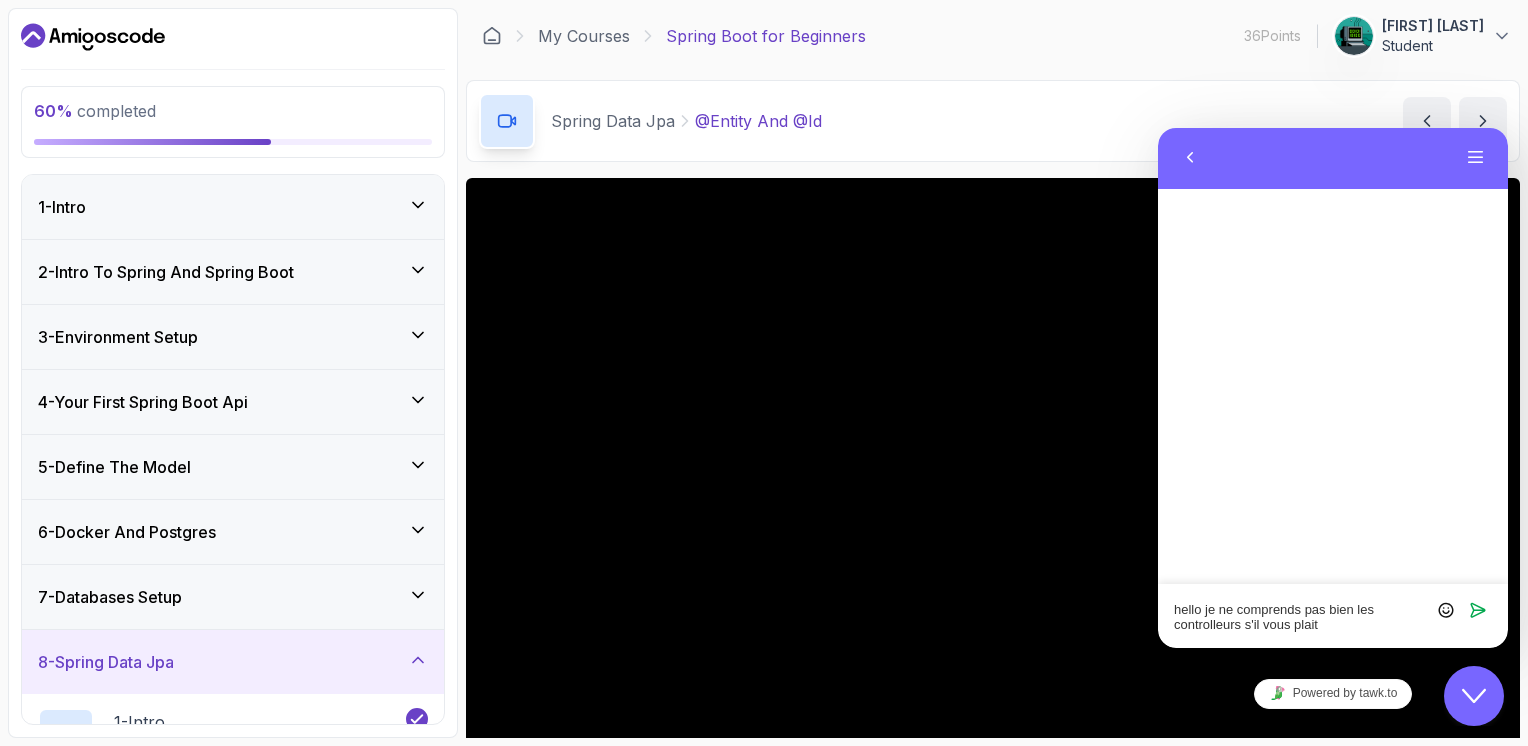click on "hello je ne comprends pas bien les controlleurs s'il vous plait Rate this chat Upload File Insert emoji Send" at bounding box center [1158, 128] 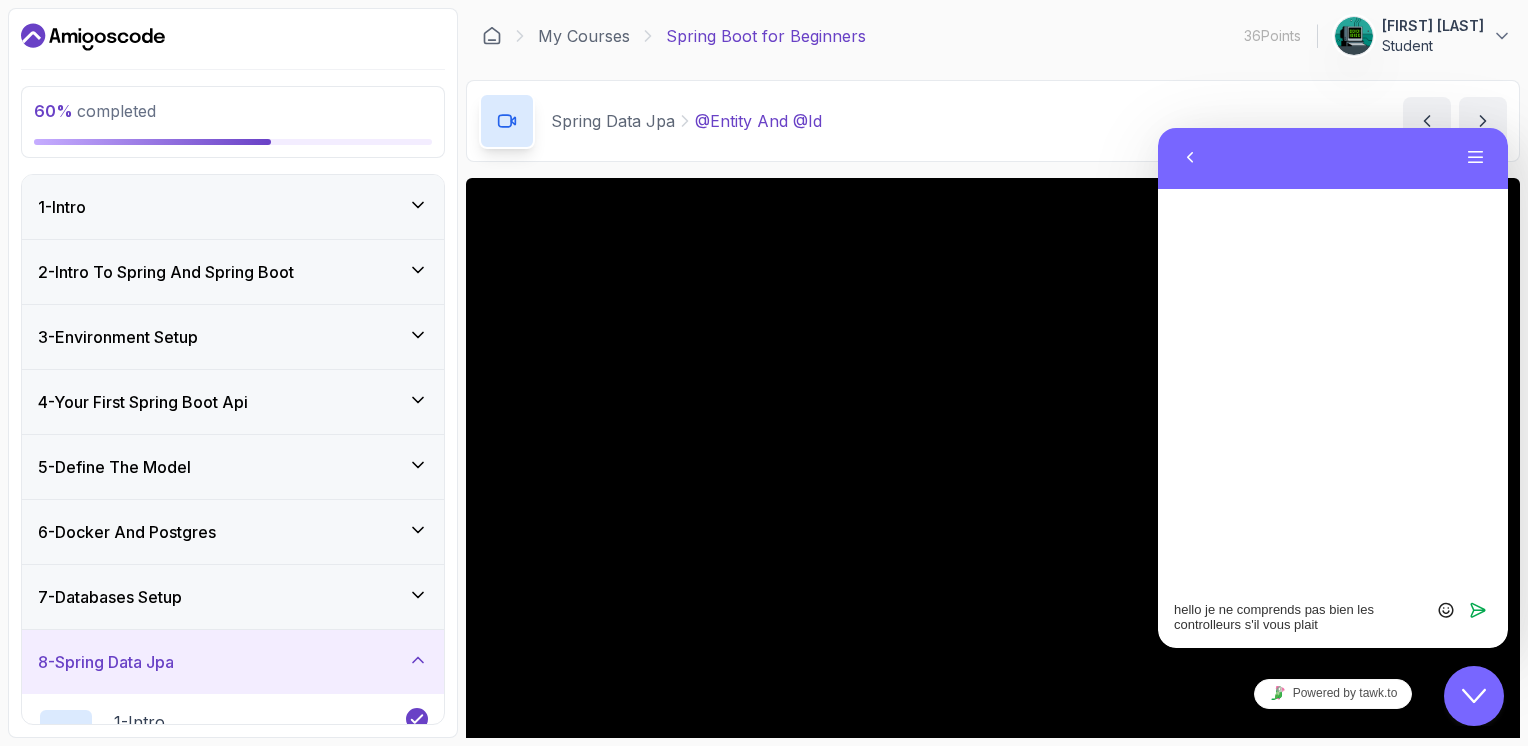 click on "hello je ne comprends pas bien les controlleurs s'il vous plait" at bounding box center (1308, 685) 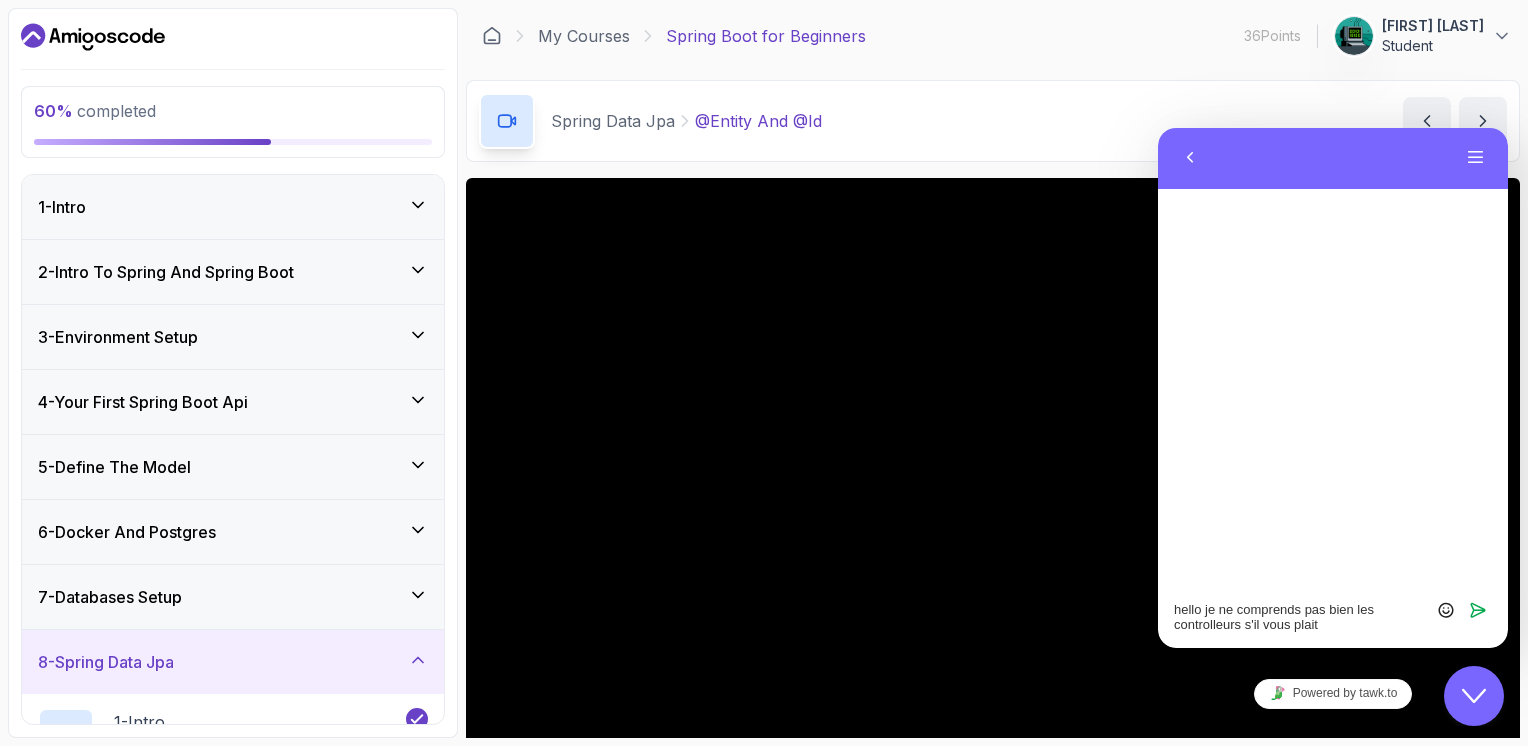 click on "hello je ne comprends pas bien les controlleurs s'il vous plait" at bounding box center (1308, 685) 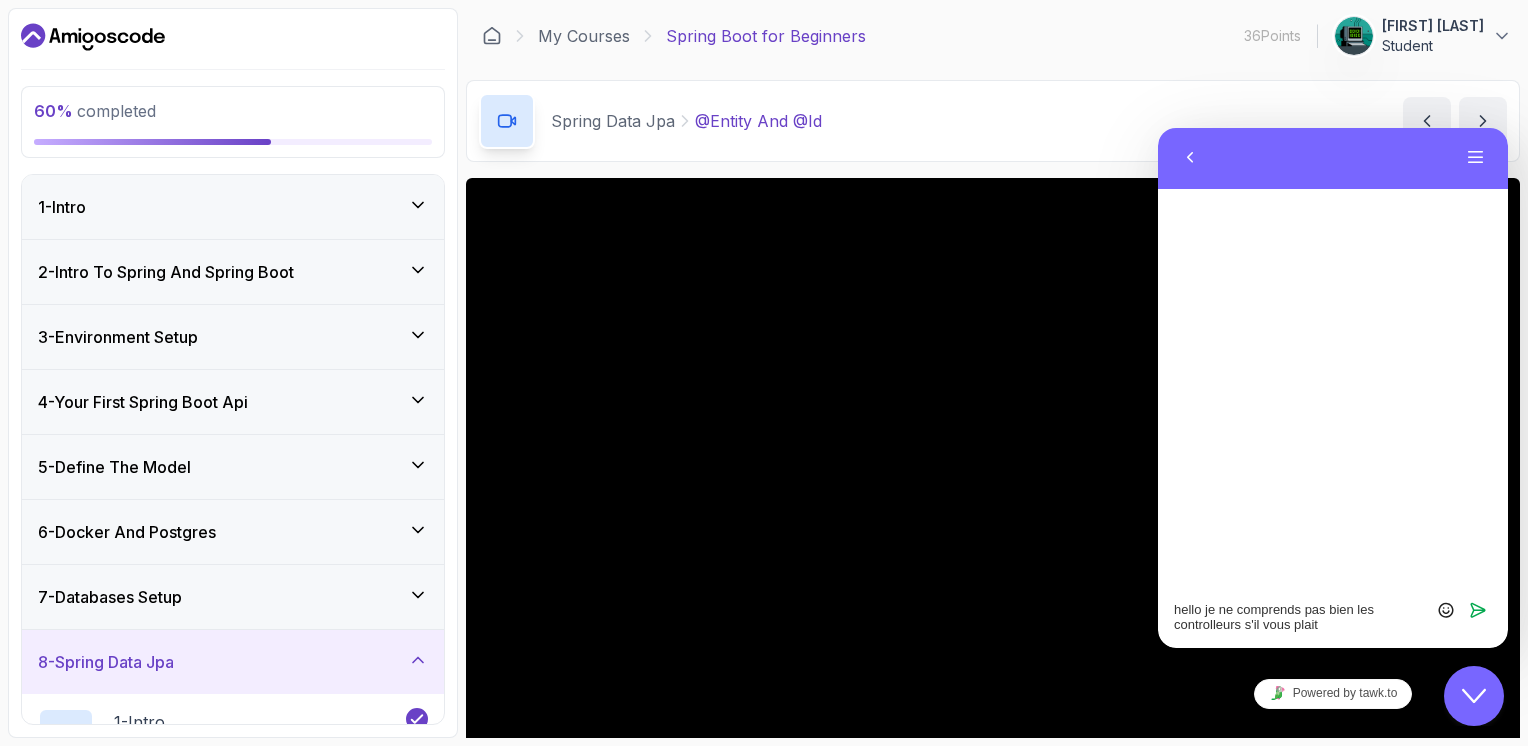 click on "hello je ne comprends pas bien les controlleurs s'il vous plait" at bounding box center [1308, 685] 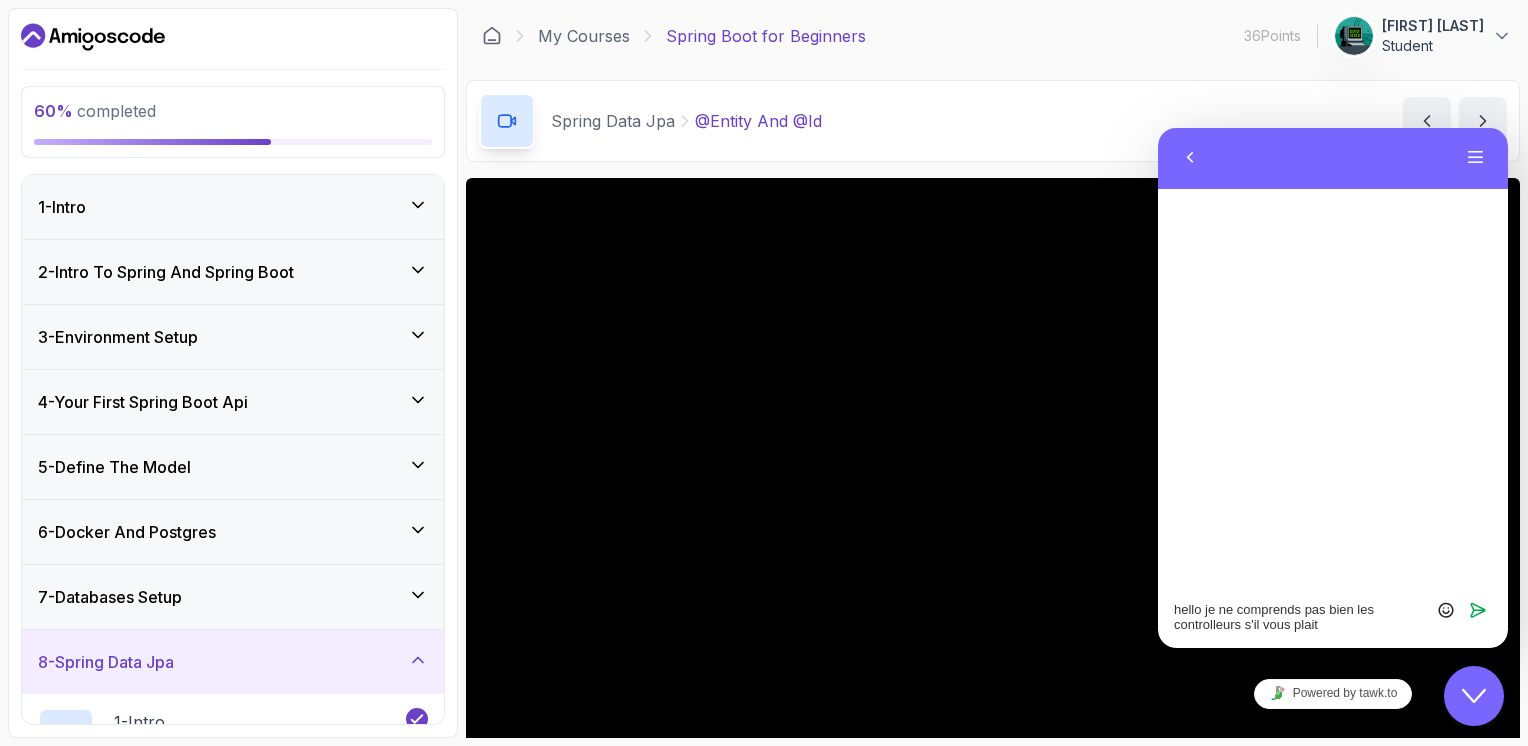 click on "Hi there 👋 Need help? Search our help center for answers or start a conversation:  Help Center   New Conversation   We typically reply in a few minutes" at bounding box center [1333, 356] 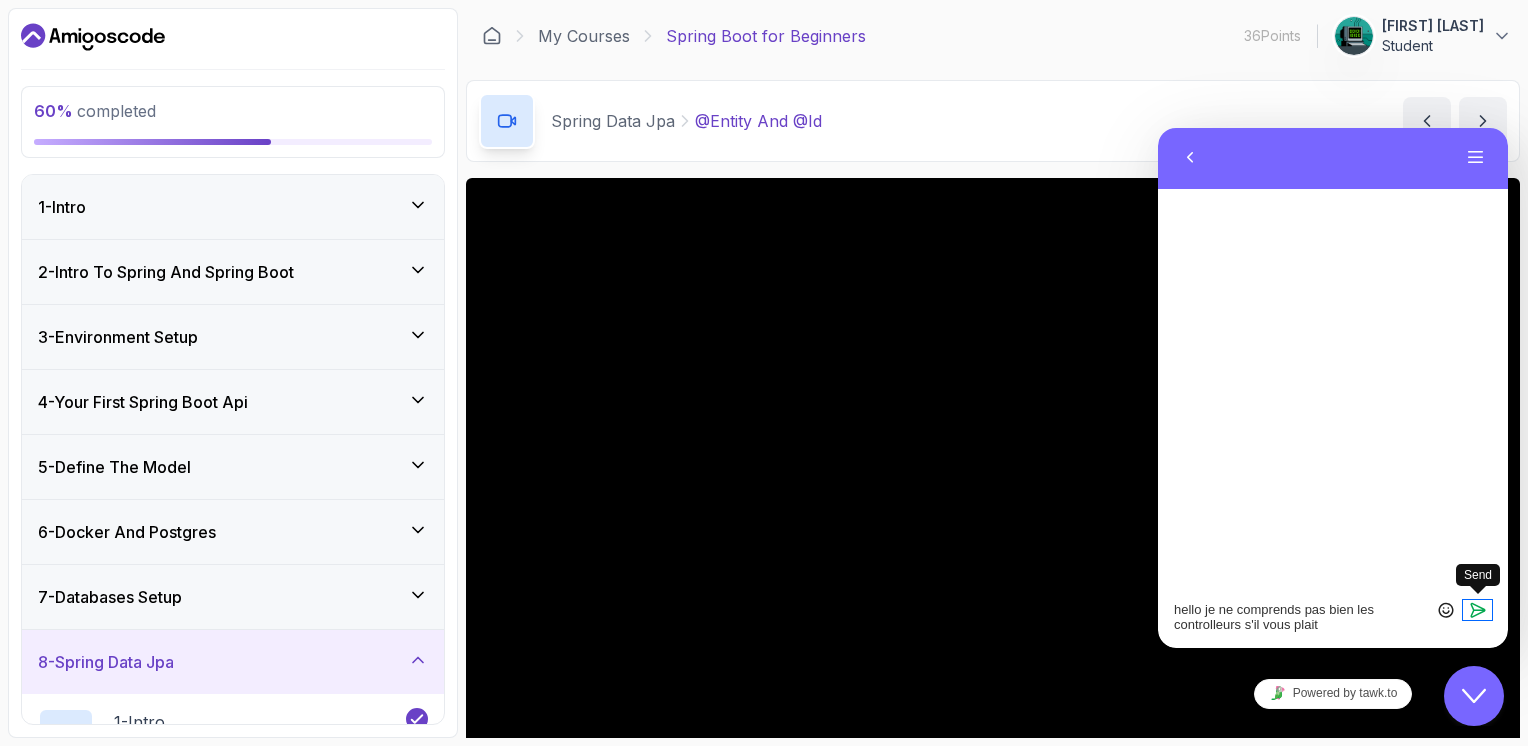click at bounding box center (1478, 610) 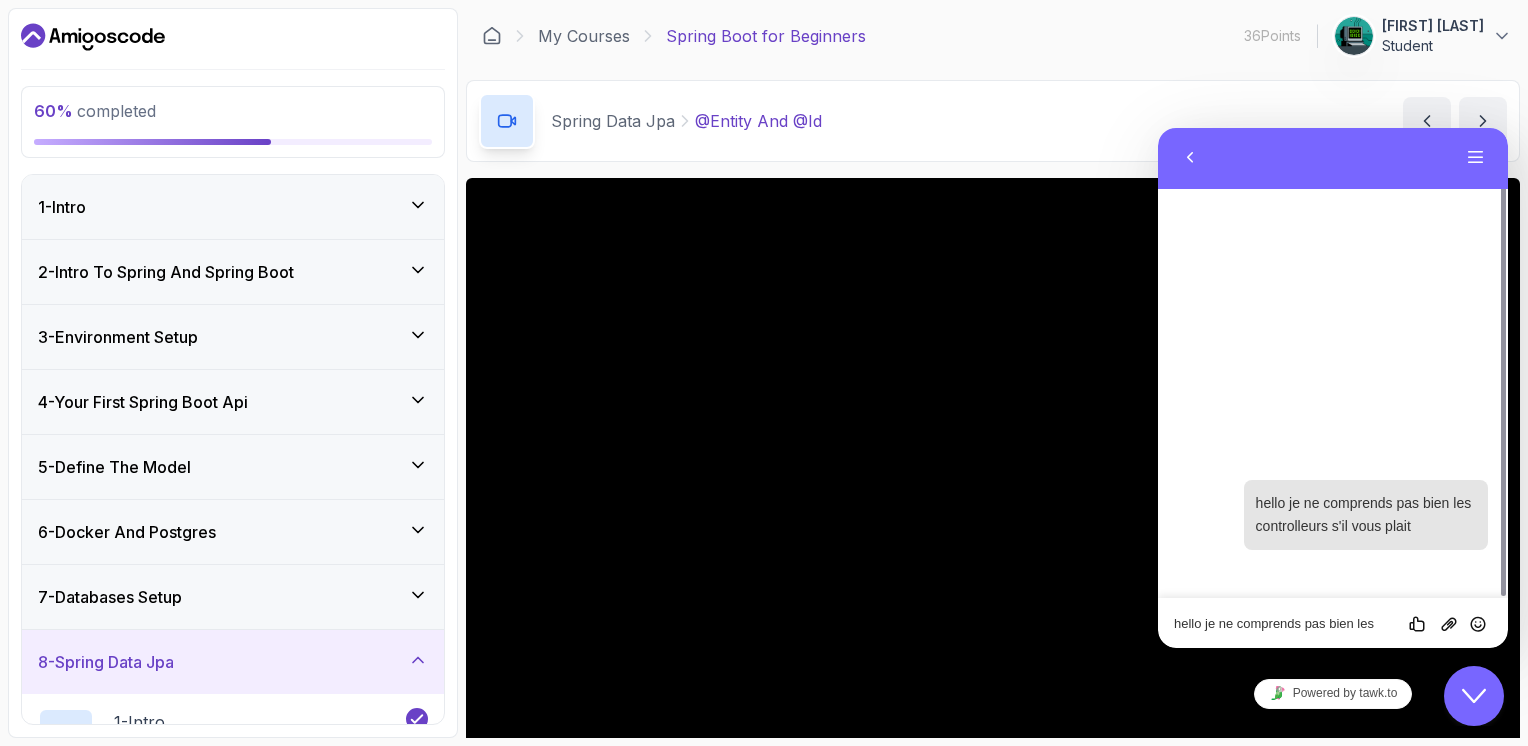 click on "hello je ne comprends pas bien les controlleurs s'il vous plait" at bounding box center [1158, 128] 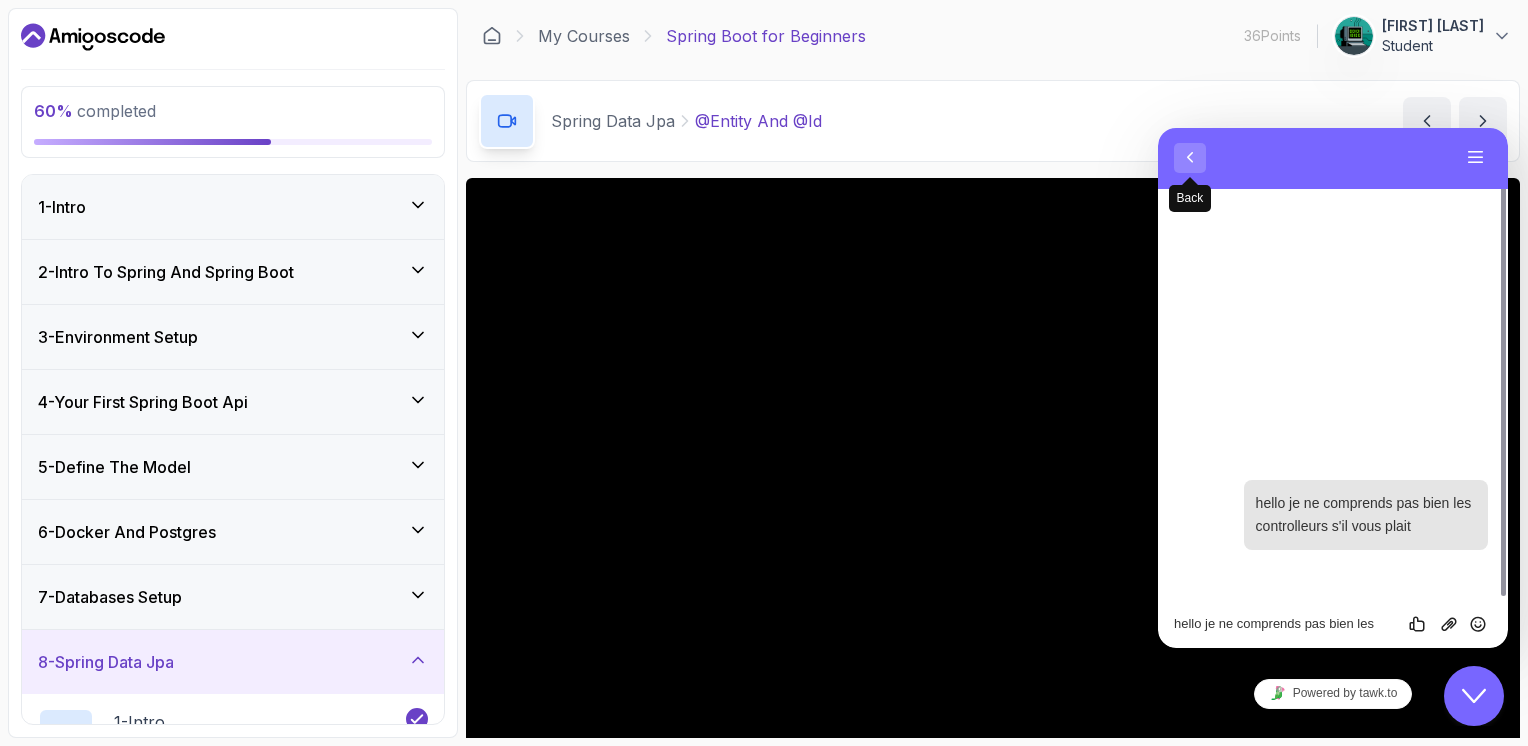 click on "Back" at bounding box center (1190, 158) 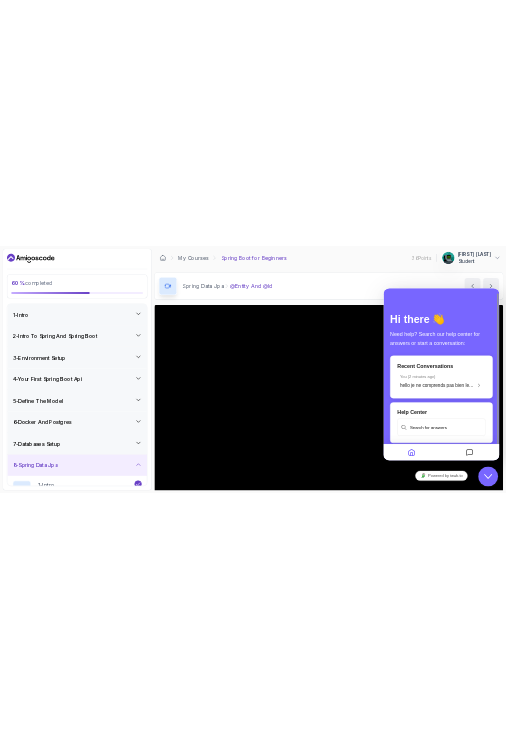 scroll, scrollTop: 48, scrollLeft: 0, axis: vertical 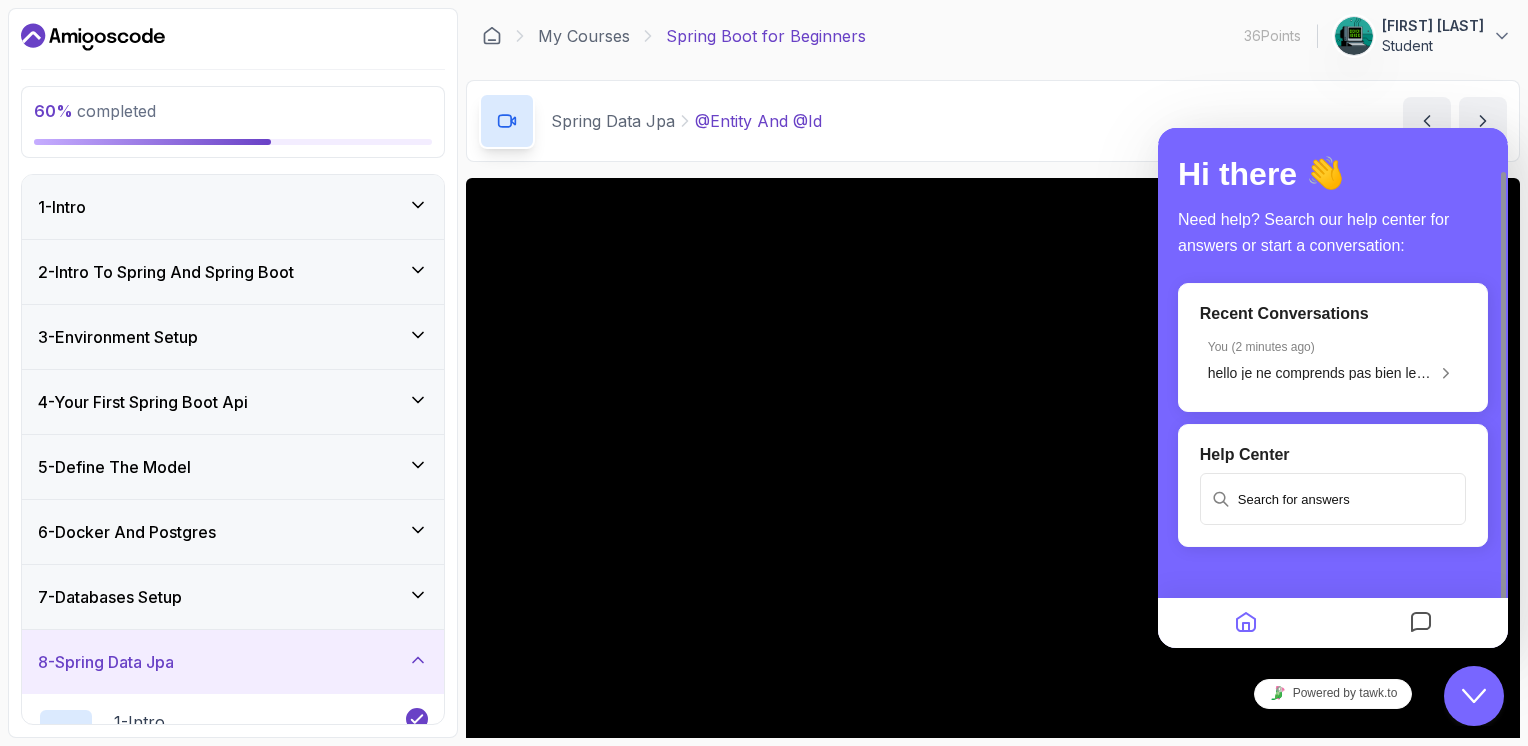 click on "Close Chat This icon closes the chat window." 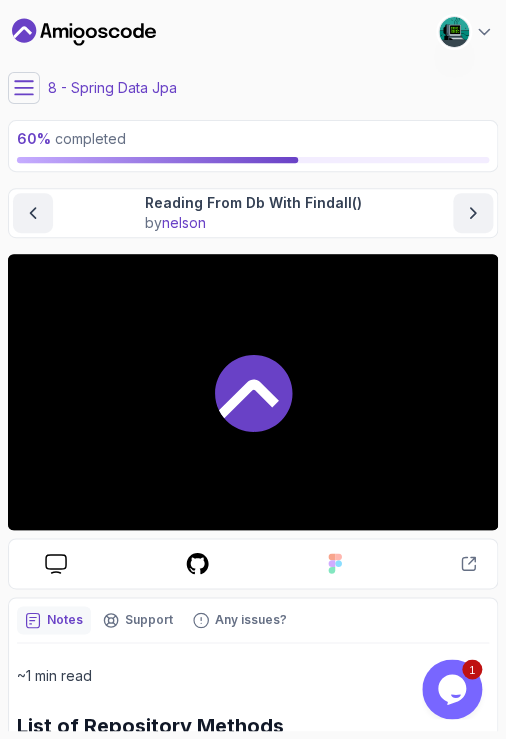 click at bounding box center (134, 308) 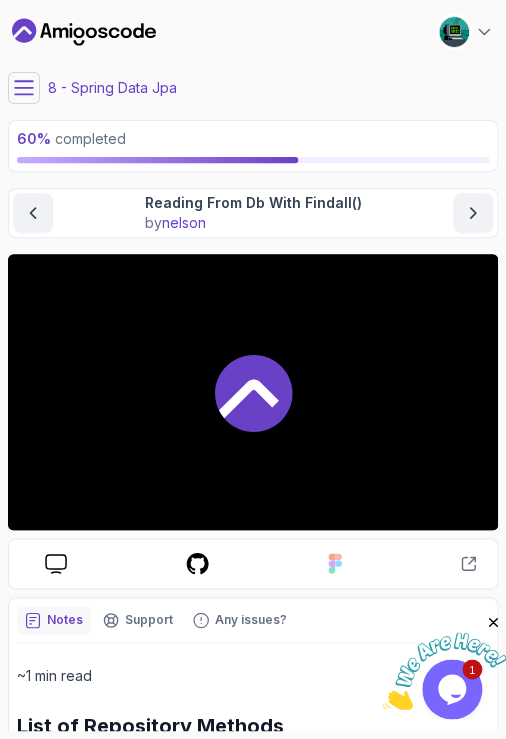 click at bounding box center [493, 623] 